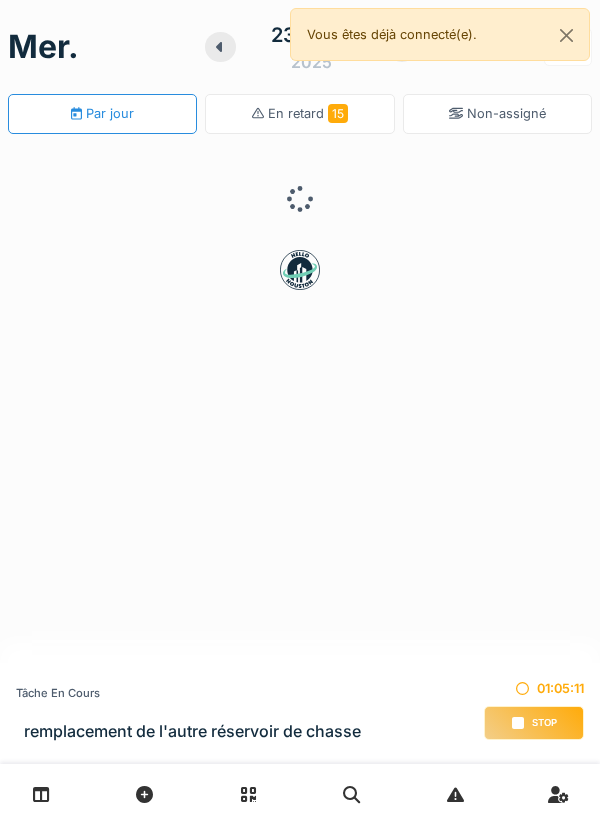scroll, scrollTop: 0, scrollLeft: 0, axis: both 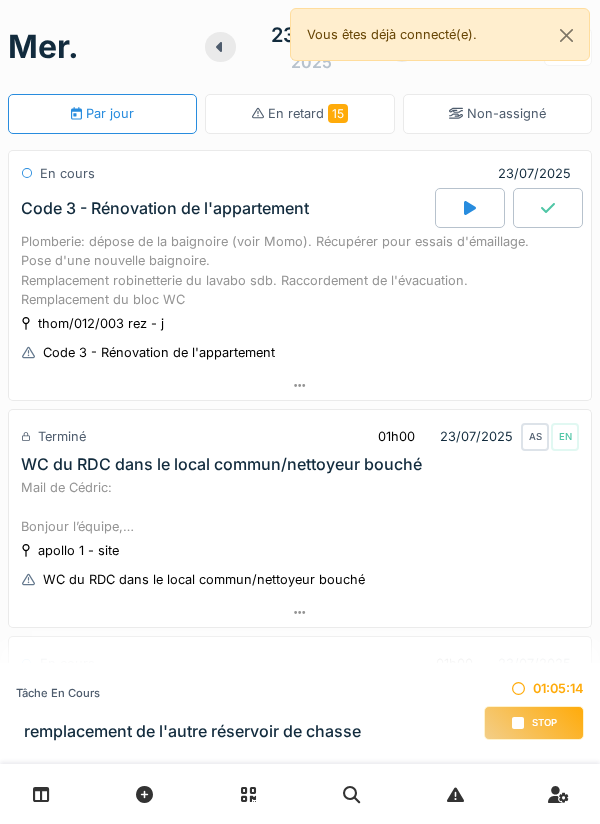 click on "Stop" at bounding box center [534, 723] 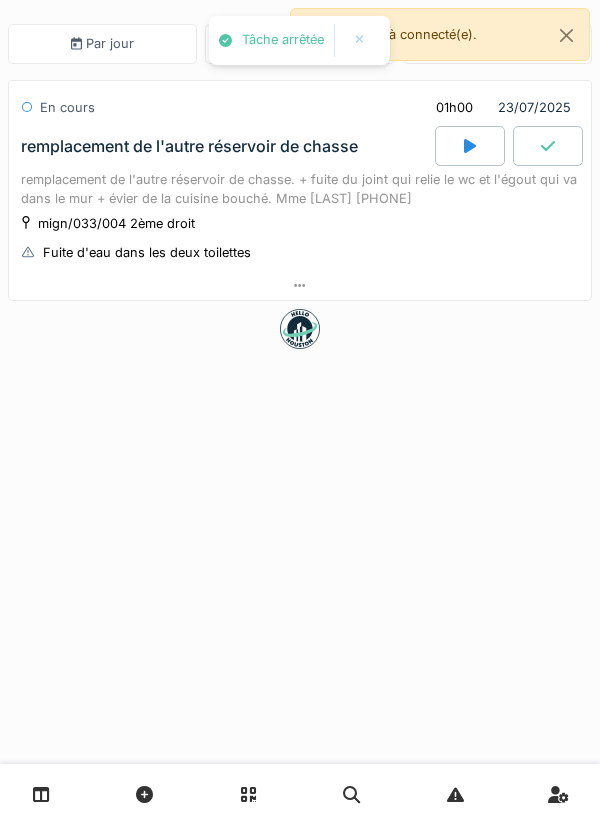 click on "Par jour   En retard   15   Non-assigné En cours 01h00 23/07/2025  remplacement de l'autre réservoir de chasse  remplacement de l'autre réservoir de chasse.  + fuite du joint qui relie le wc et l'égout qui va dans le mur + évier de la cuisine bouché. Mme ANOUARI 0479.48.40.66 mign/033/004 2ème droit Fuite d'eau dans les deux toilettes" at bounding box center [300, 412] 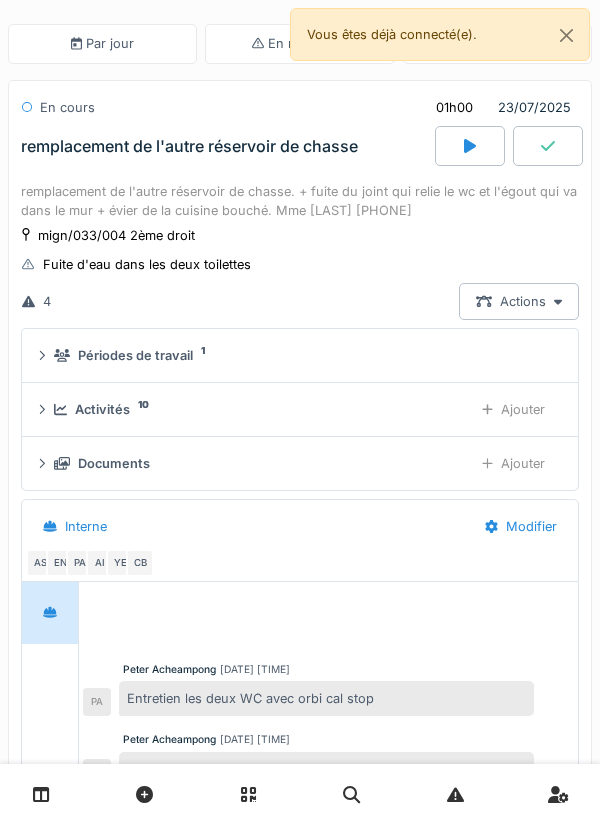 click on "Activités 10" at bounding box center (255, 409) 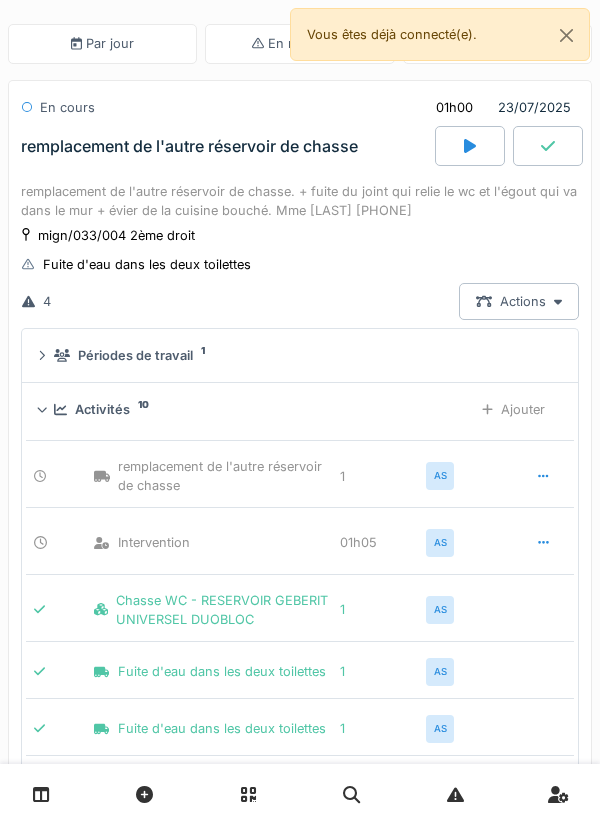 click on "Ajouter" at bounding box center (513, 409) 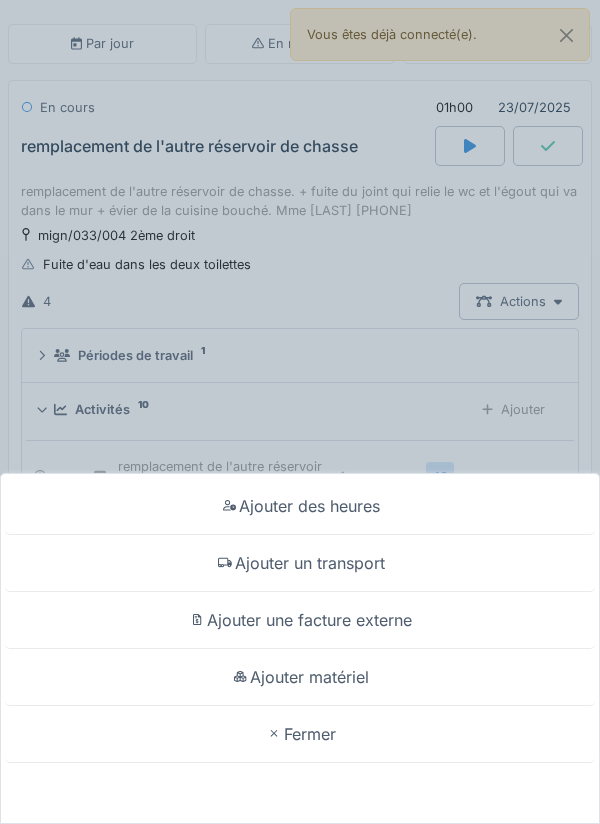 click on "Ajouter matériel" at bounding box center [300, 677] 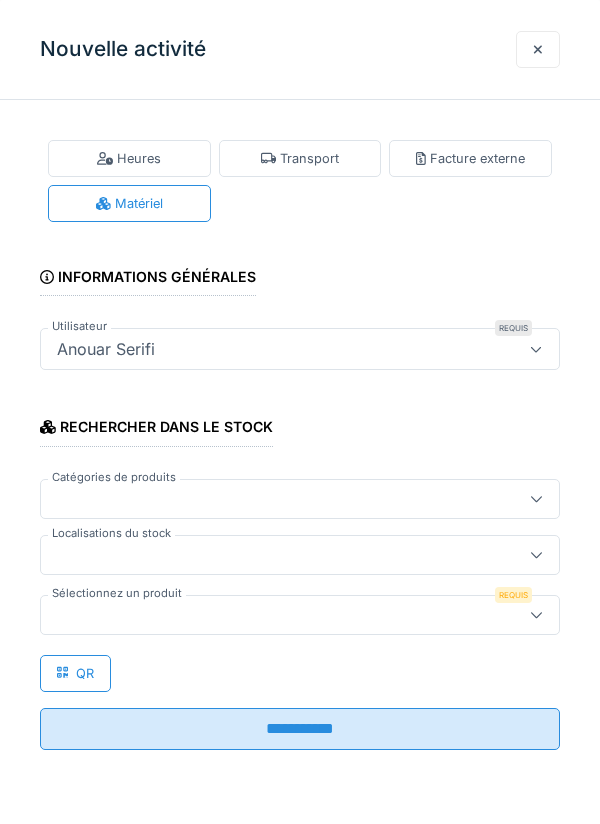 click at bounding box center [300, 555] 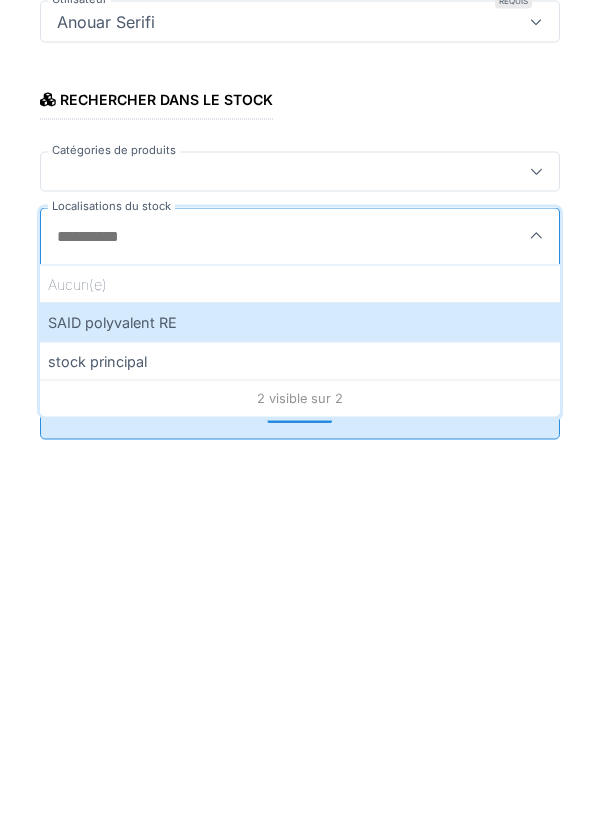 click on "SAID polyvalent RE" at bounding box center (300, 649) 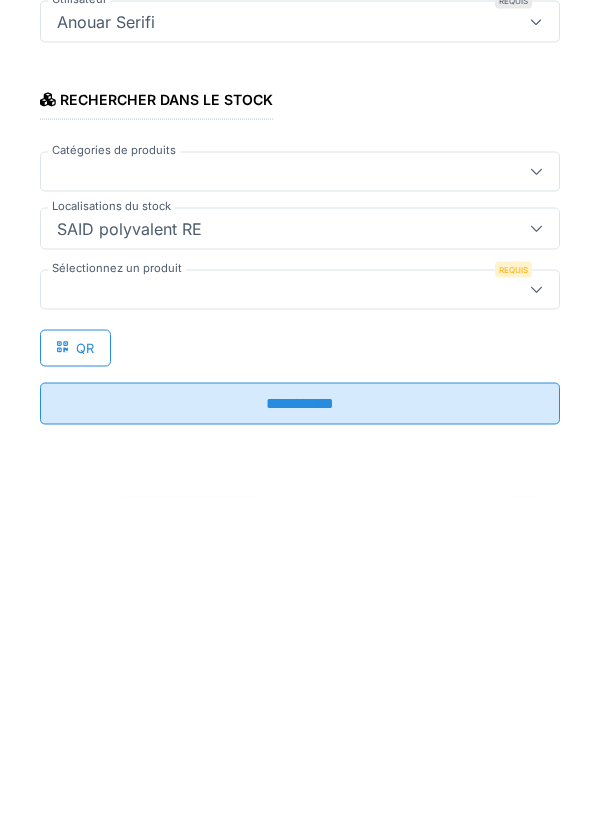 type on "***" 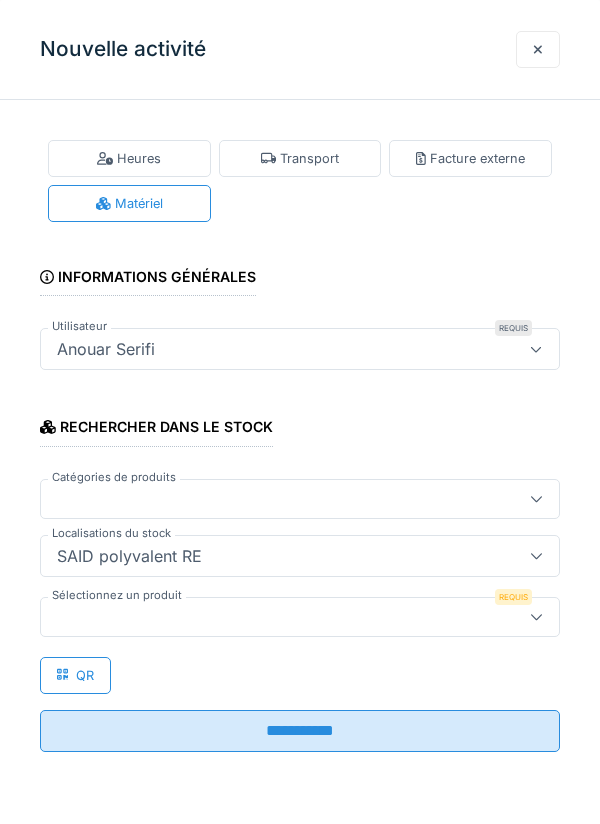 click at bounding box center (274, 617) 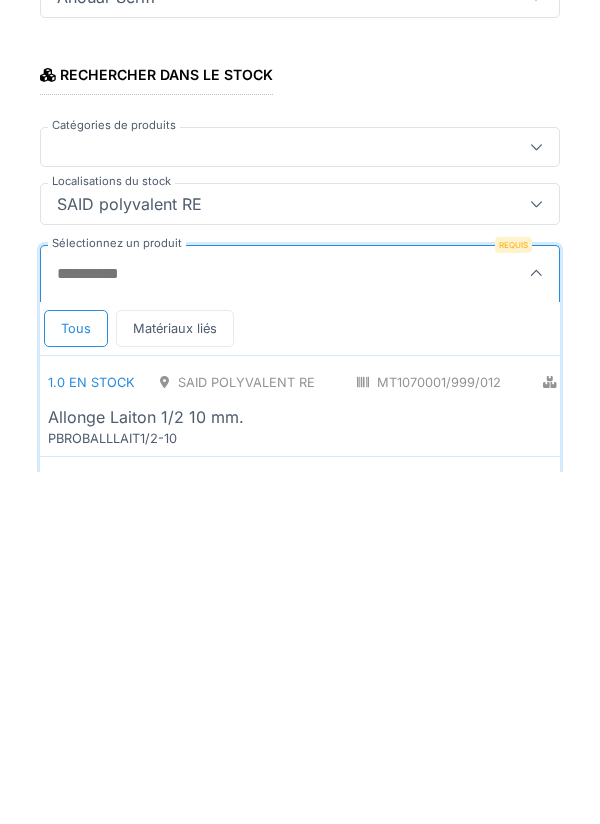 scroll, scrollTop: 1, scrollLeft: 0, axis: vertical 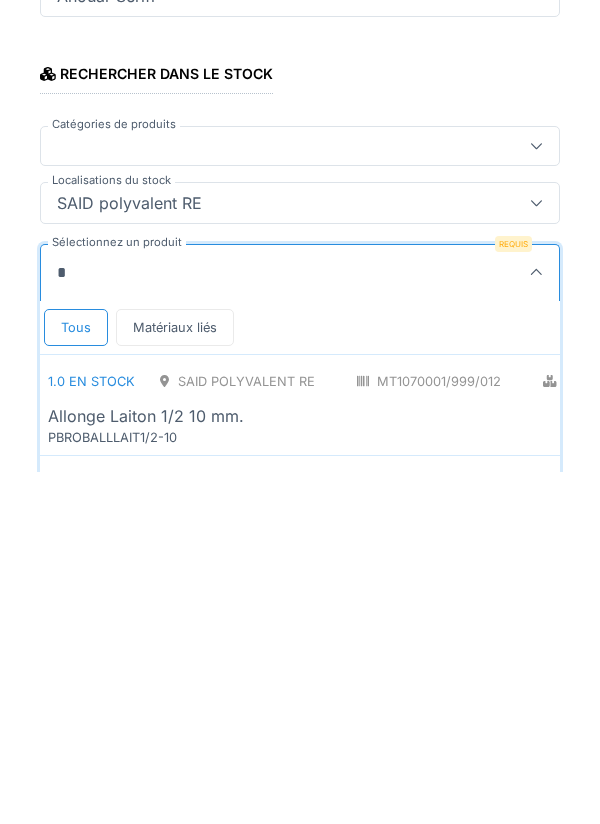 type on "**" 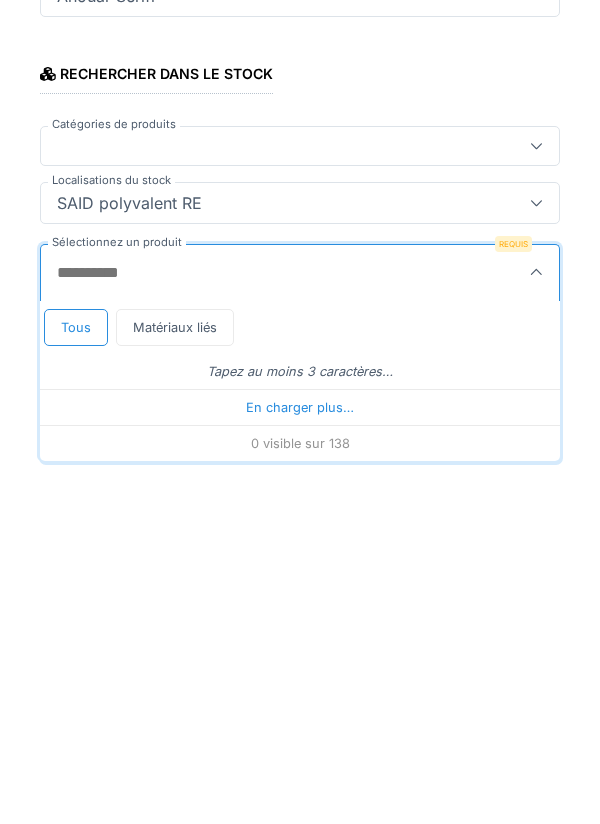 type on "**" 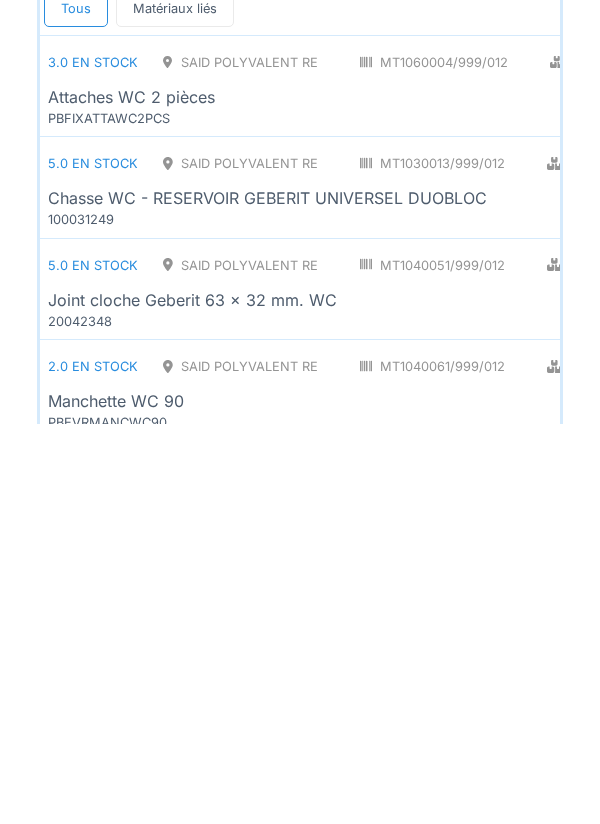 click on "Chasse WC - RESERVOIR GEBERIT UNIVERSEL DUOBLOC" at bounding box center [267, 598] 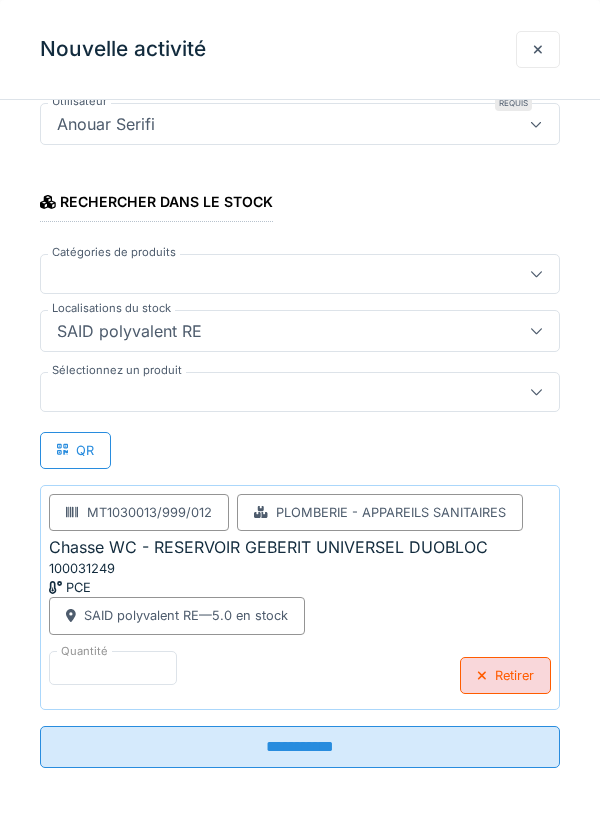 scroll, scrollTop: 225, scrollLeft: 0, axis: vertical 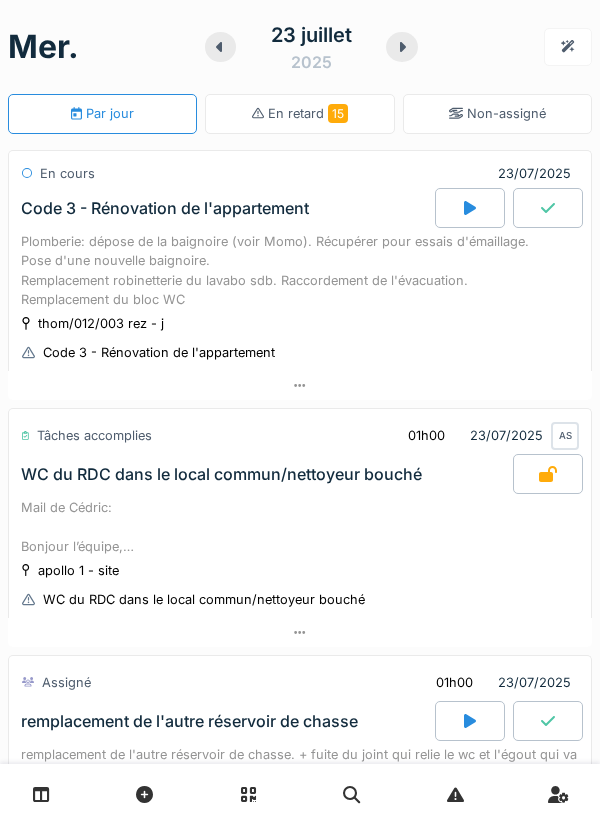 click at bounding box center [401, 47] 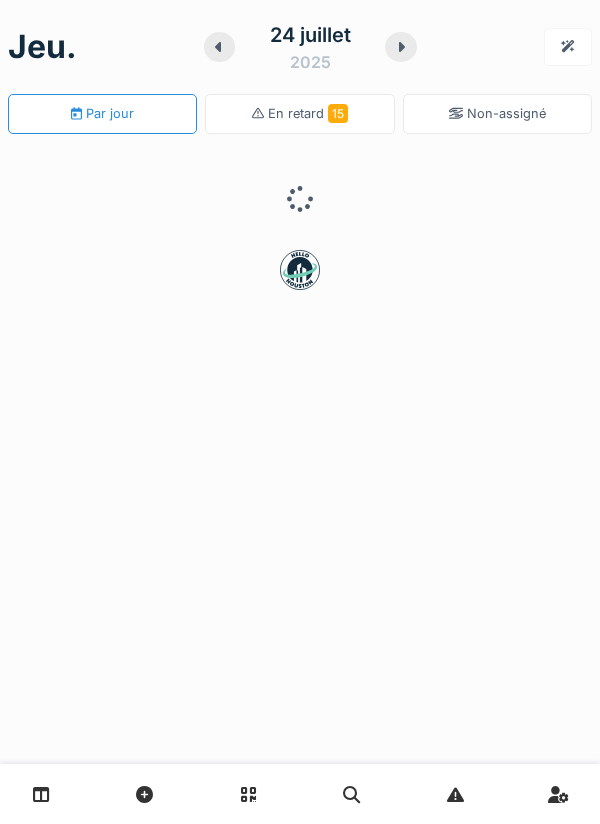 click at bounding box center [400, 47] 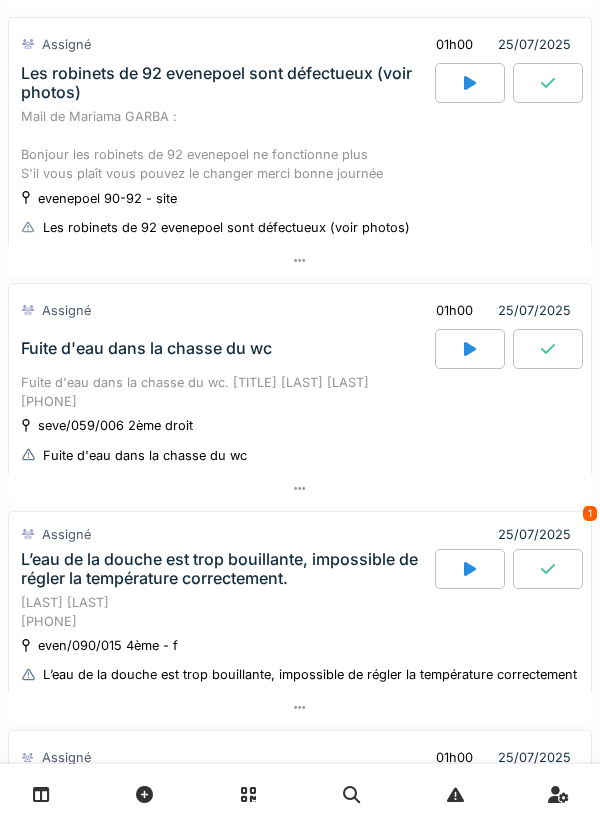 scroll, scrollTop: 595, scrollLeft: 0, axis: vertical 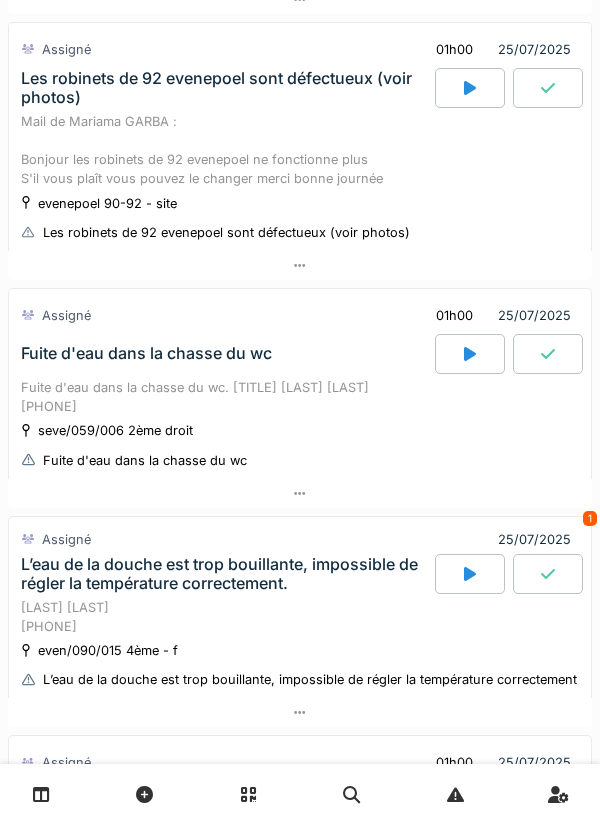 click at bounding box center [558, 794] 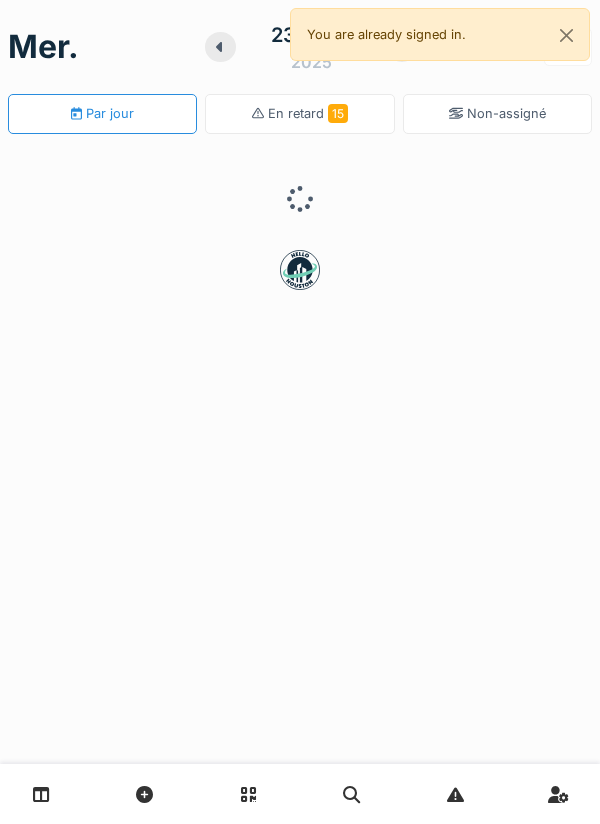 scroll, scrollTop: 0, scrollLeft: 0, axis: both 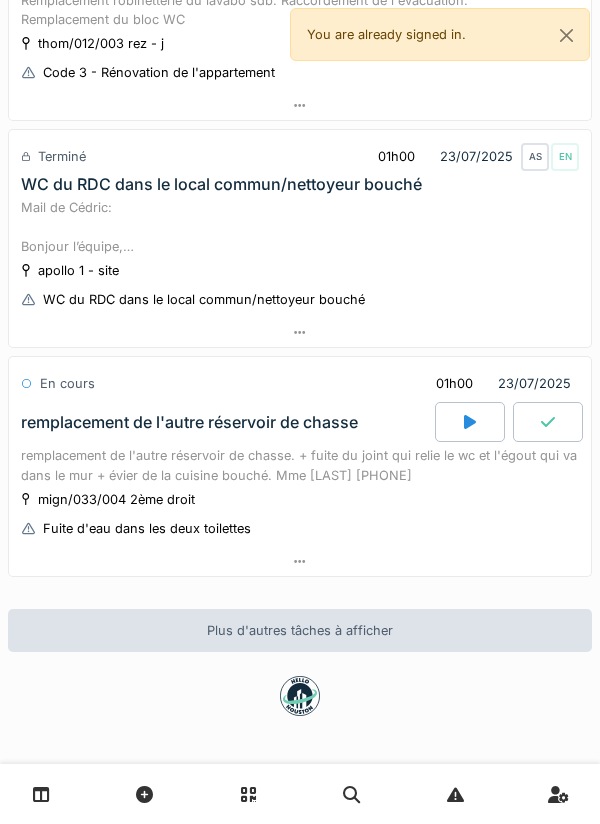 click on "remplacement de l'autre réservoir de chasse.  + fuite du joint qui relie le wc et l'égout qui va dans le mur + évier de la cuisine bouché. Mme [LAST] [PHONE]" at bounding box center [300, 465] 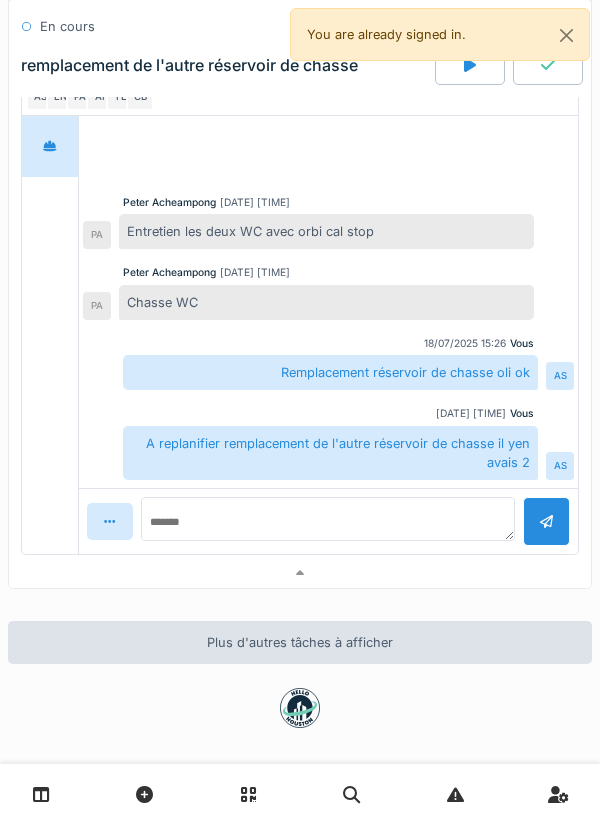 scroll, scrollTop: 1023, scrollLeft: 0, axis: vertical 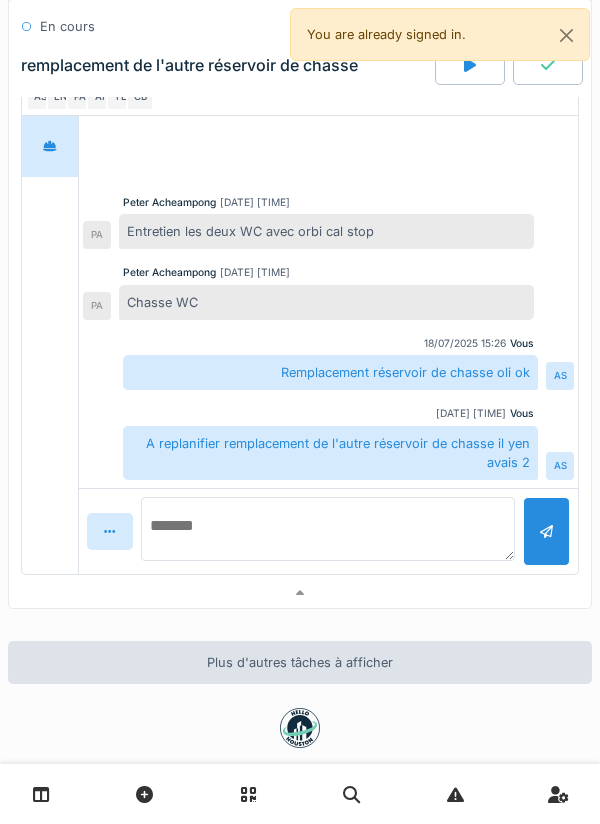 click at bounding box center [328, 529] 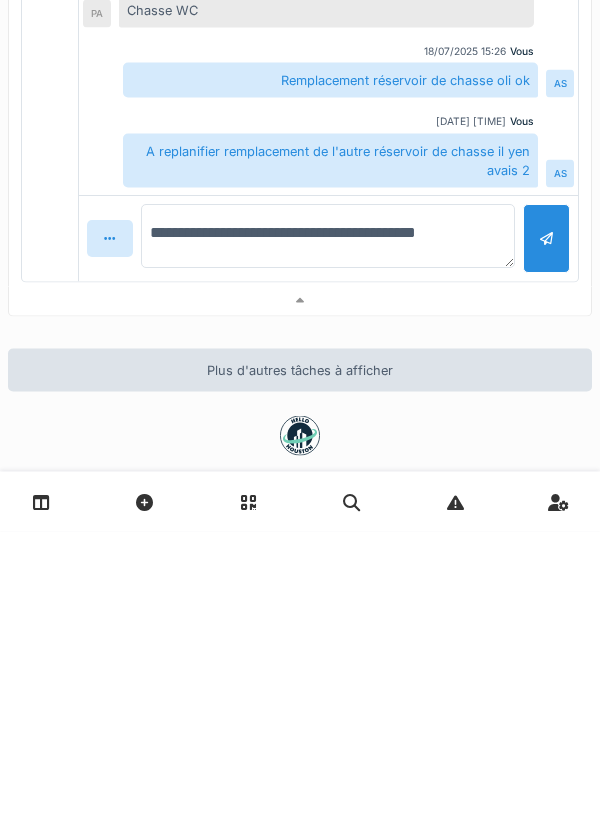 type on "**********" 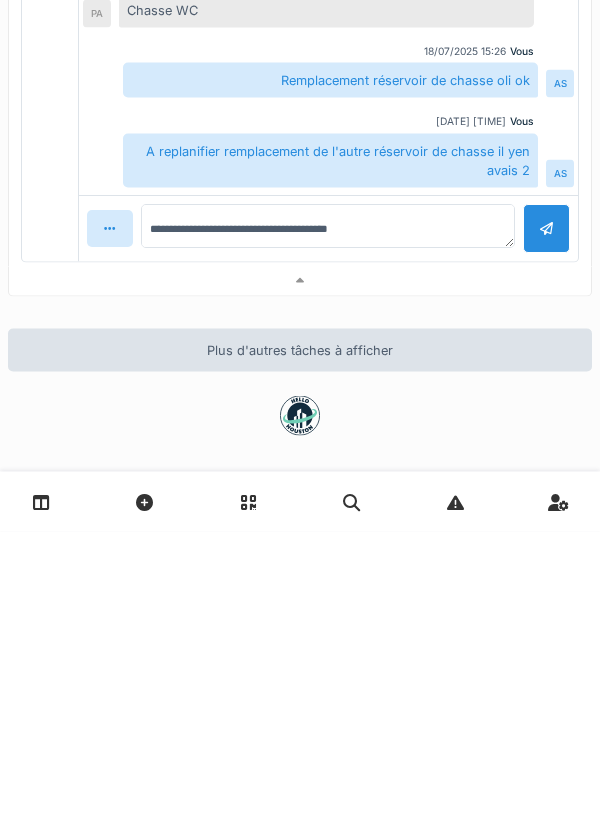 click at bounding box center (546, 521) 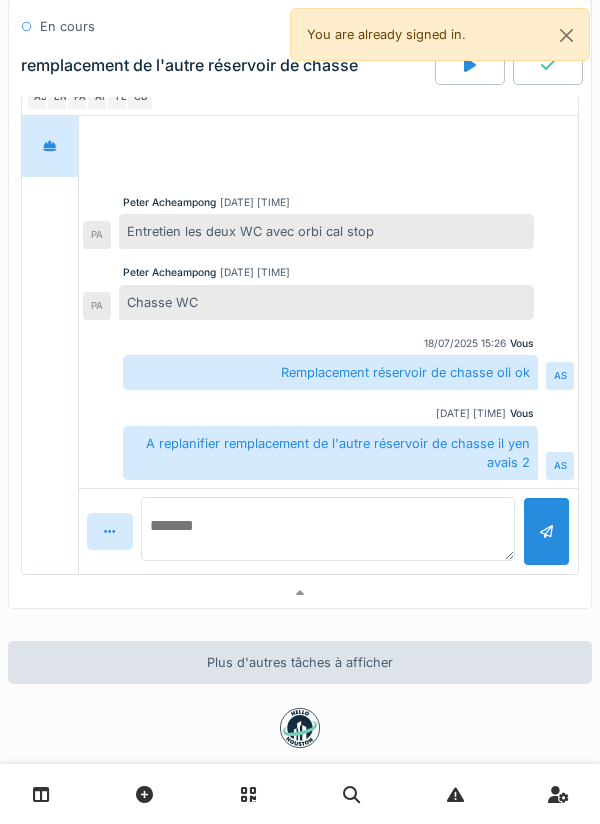 click at bounding box center (328, 529) 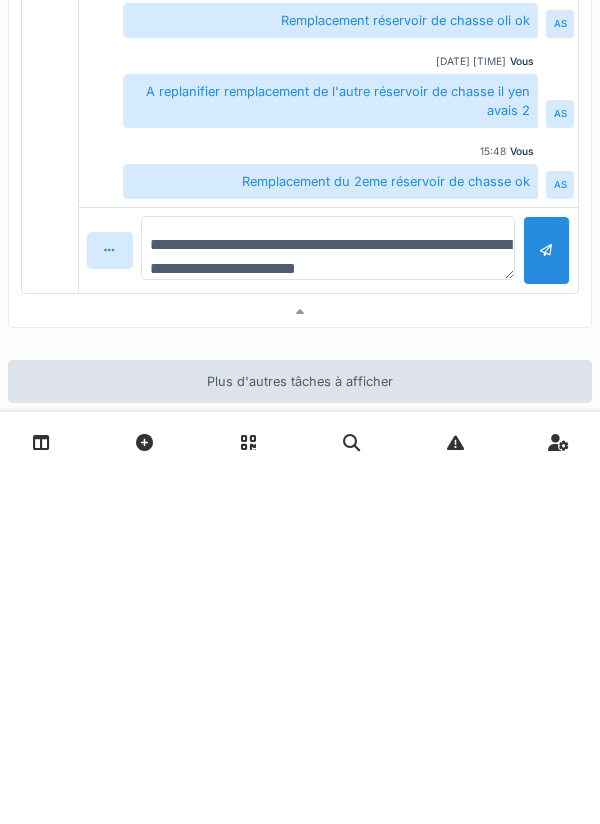 type on "**********" 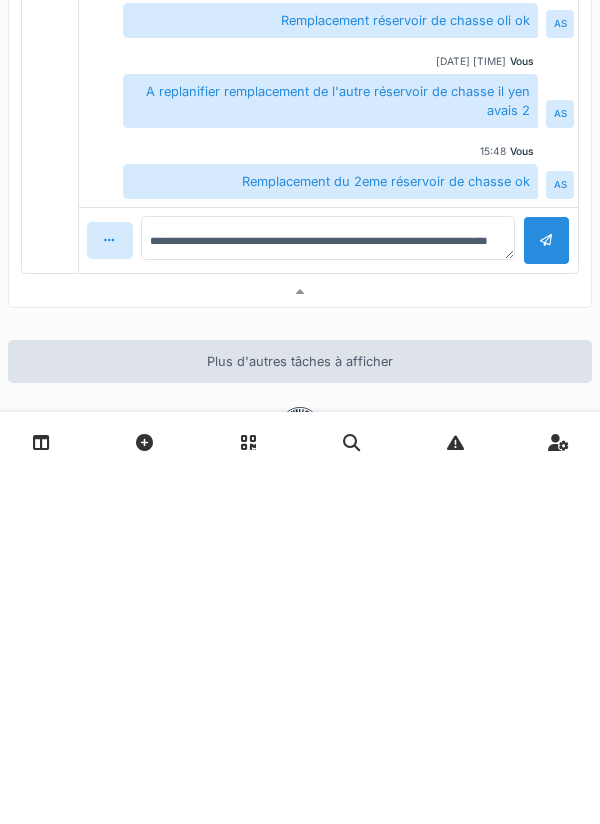 click at bounding box center [546, 592] 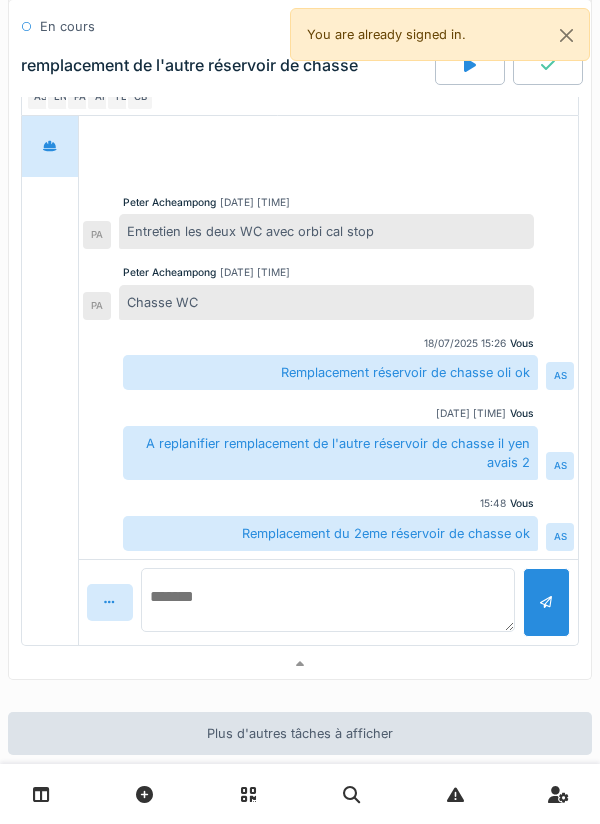 click at bounding box center [328, 600] 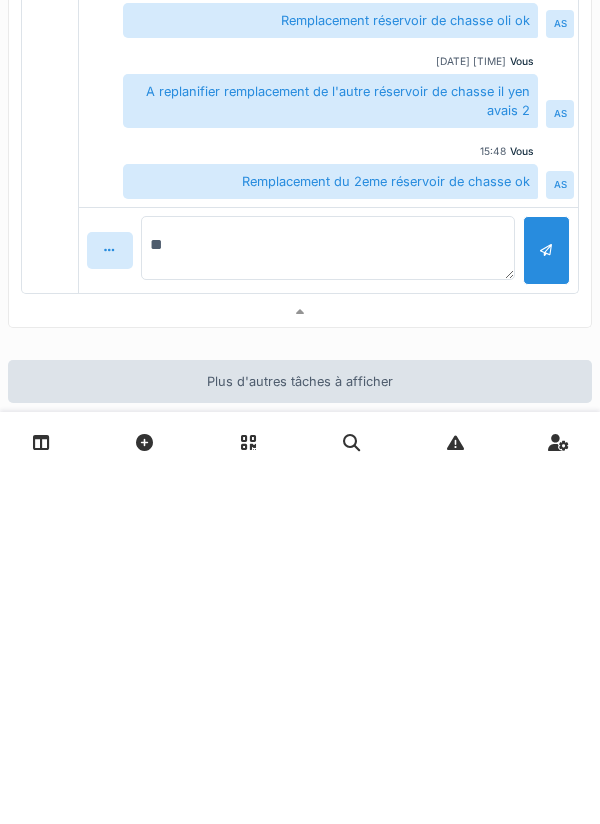 type on "***" 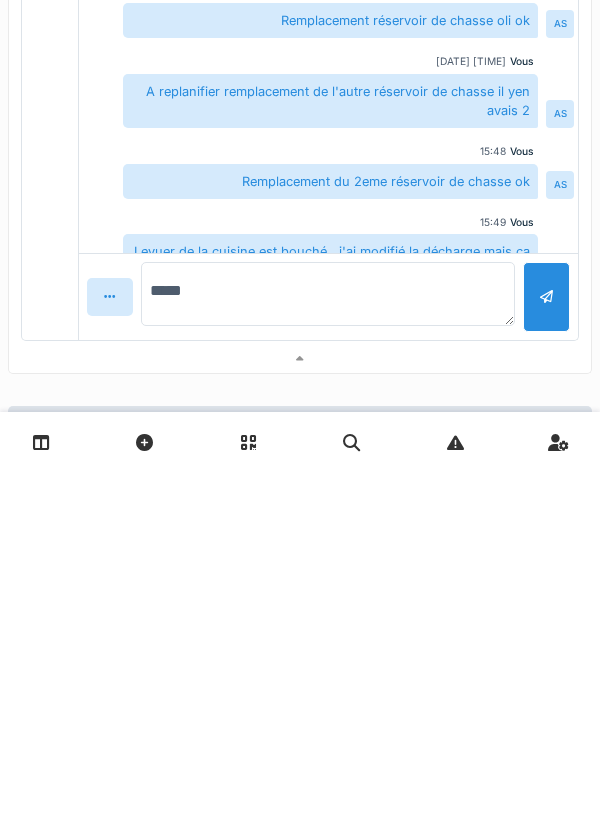 scroll, scrollTop: 44, scrollLeft: 0, axis: vertical 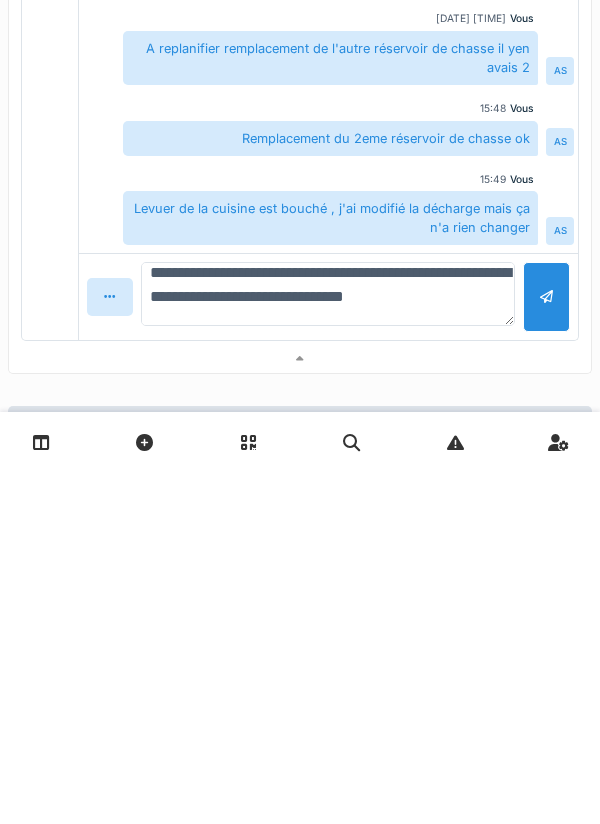 type on "**********" 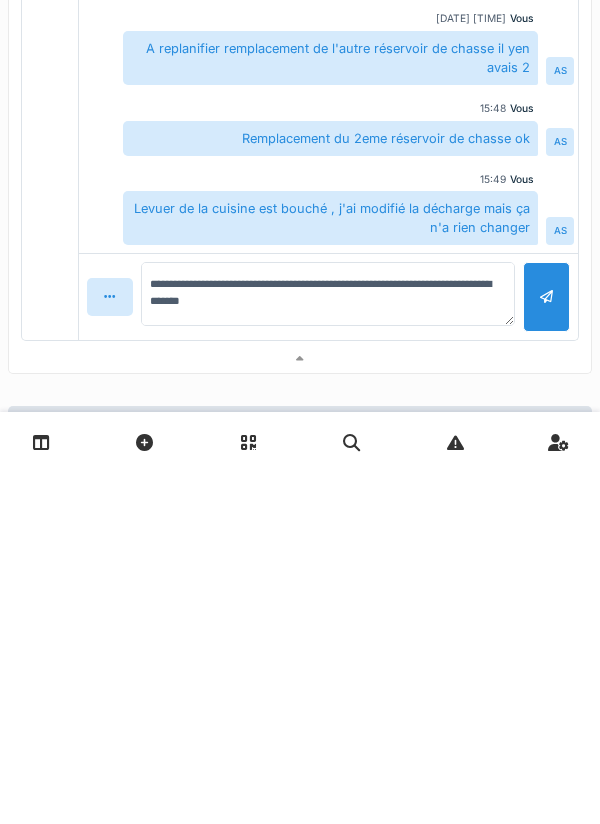 click at bounding box center [546, 648] 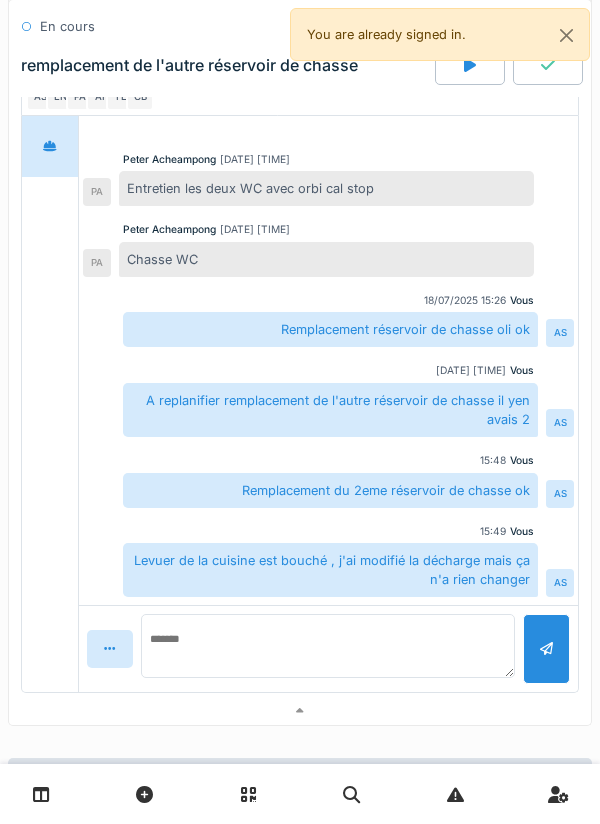 scroll, scrollTop: 0, scrollLeft: 0, axis: both 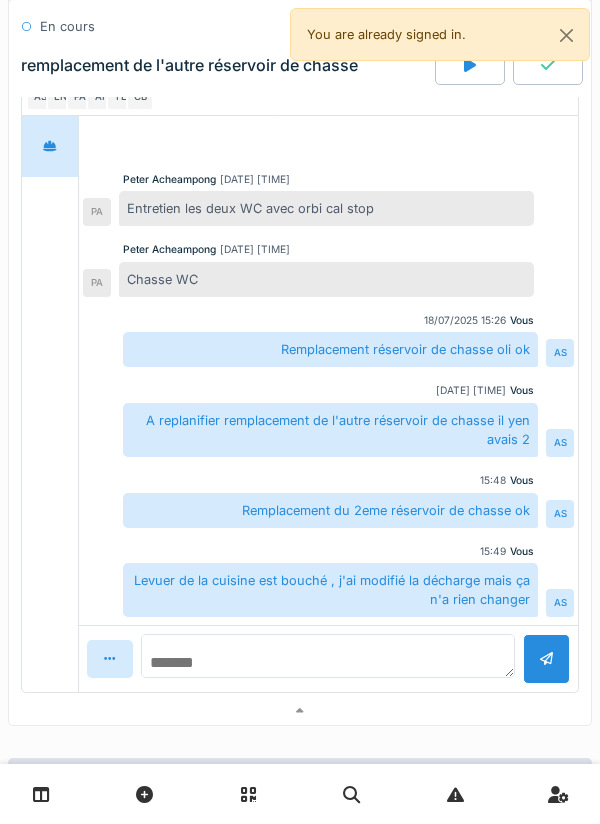 click at bounding box center [328, 656] 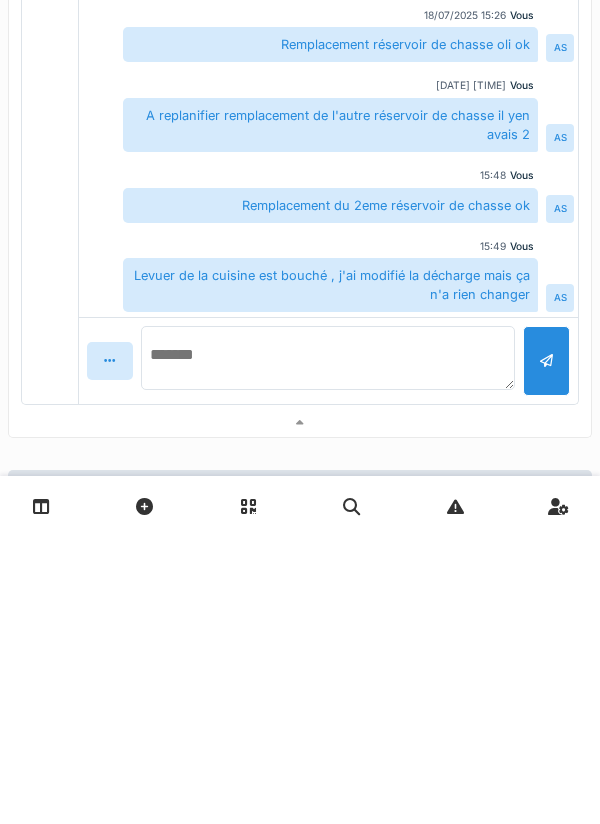 scroll, scrollTop: 44, scrollLeft: 0, axis: vertical 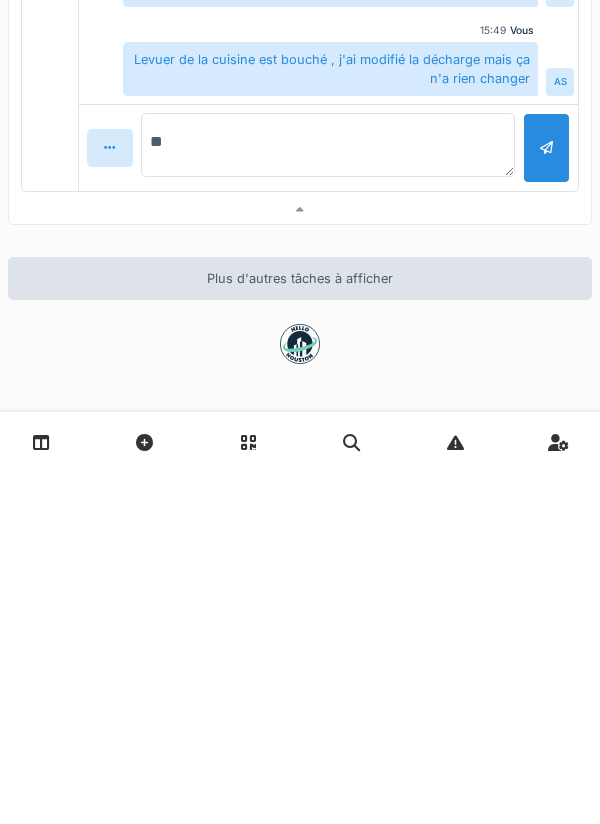 type on "***" 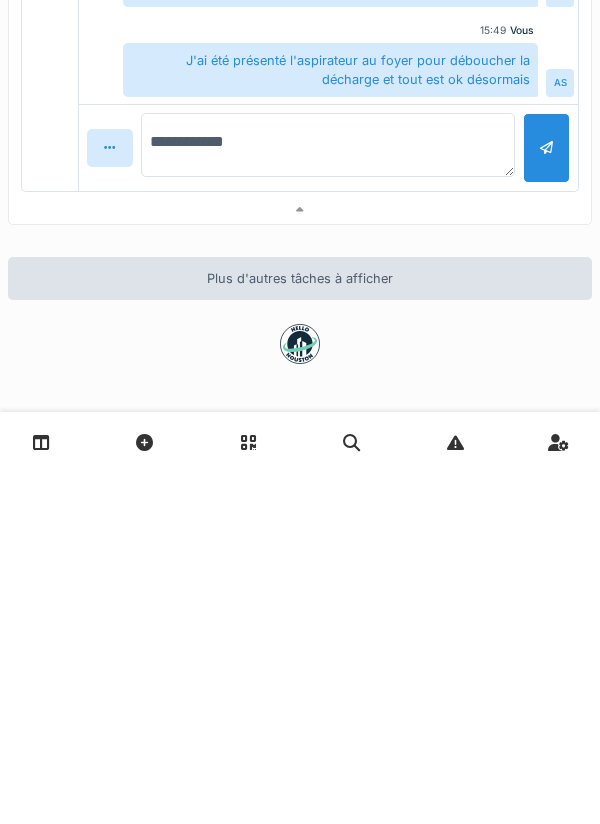 type on "**********" 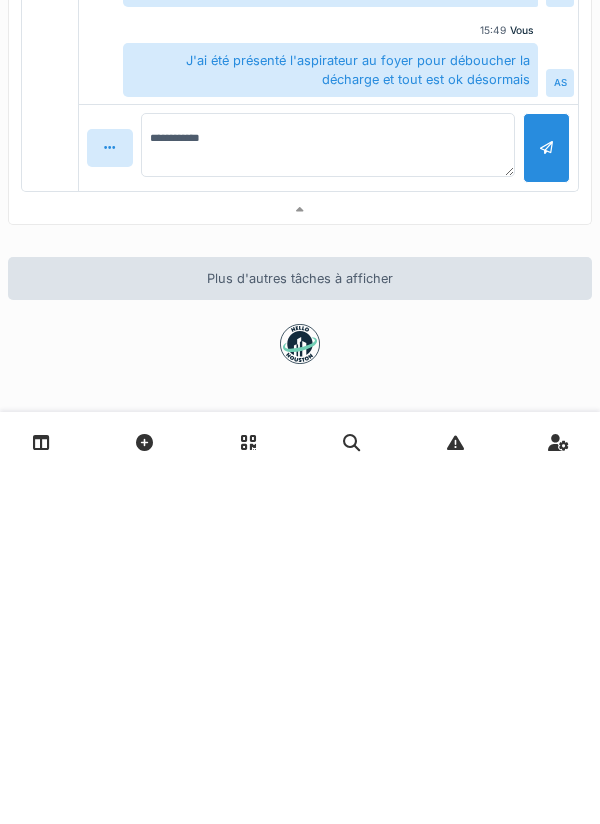 click at bounding box center (546, 499) 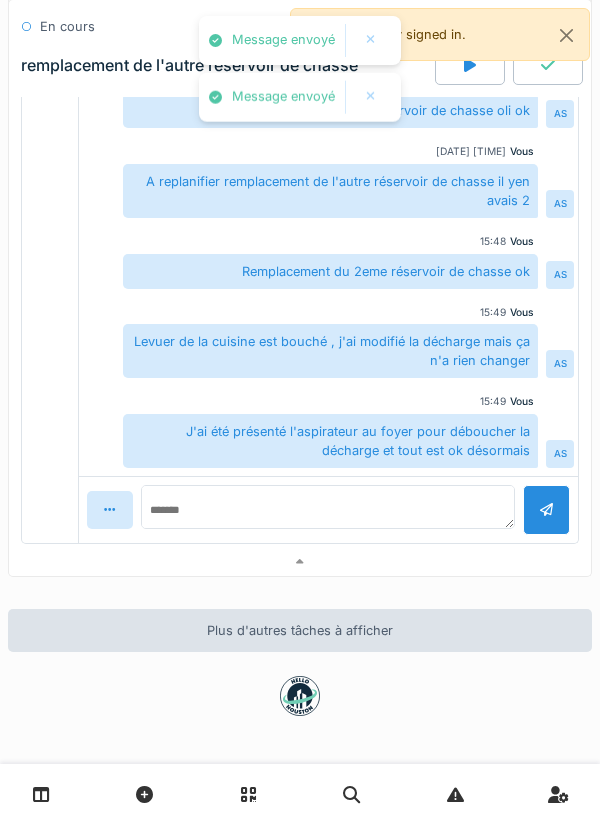 scroll, scrollTop: 0, scrollLeft: 0, axis: both 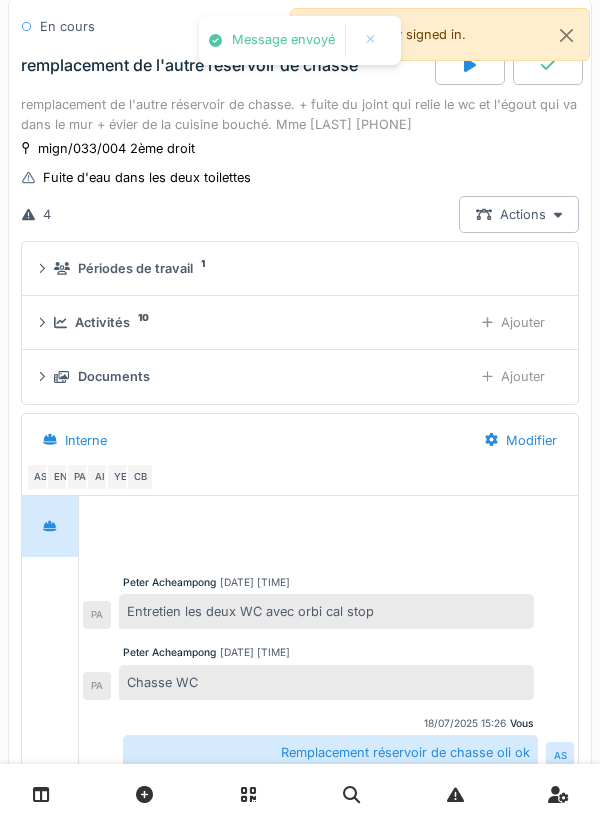 click on "Activités 10 Ajouter" at bounding box center (300, 322) 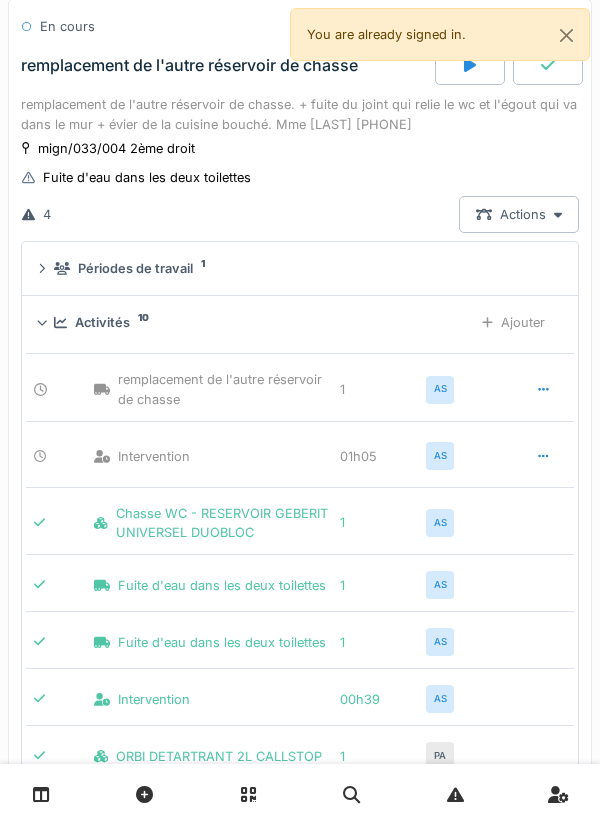 click on "Ajouter" at bounding box center (513, 322) 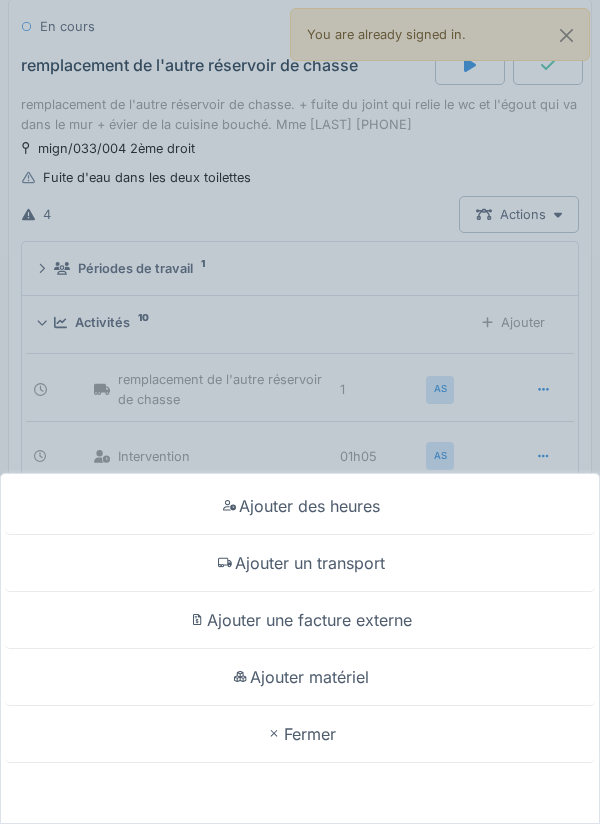 click on "Ajouter matériel" at bounding box center (300, 677) 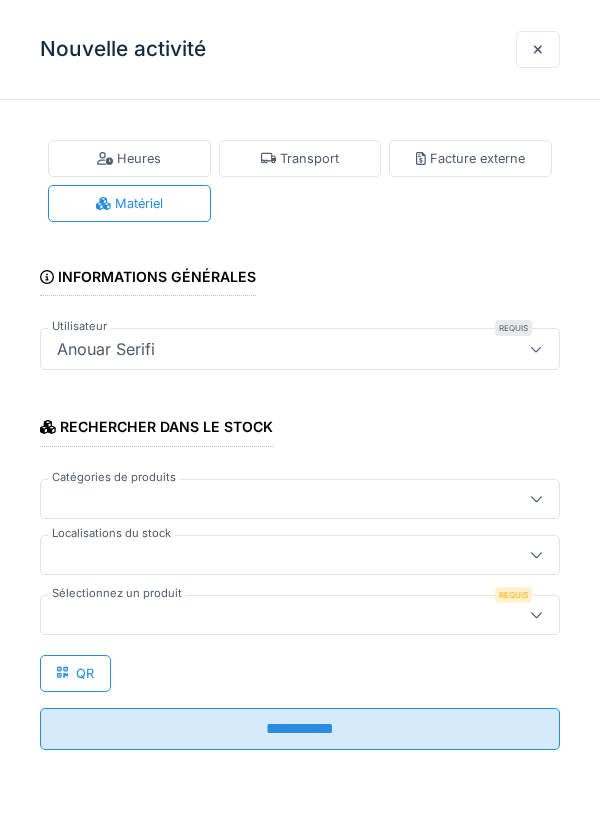 click at bounding box center (274, 615) 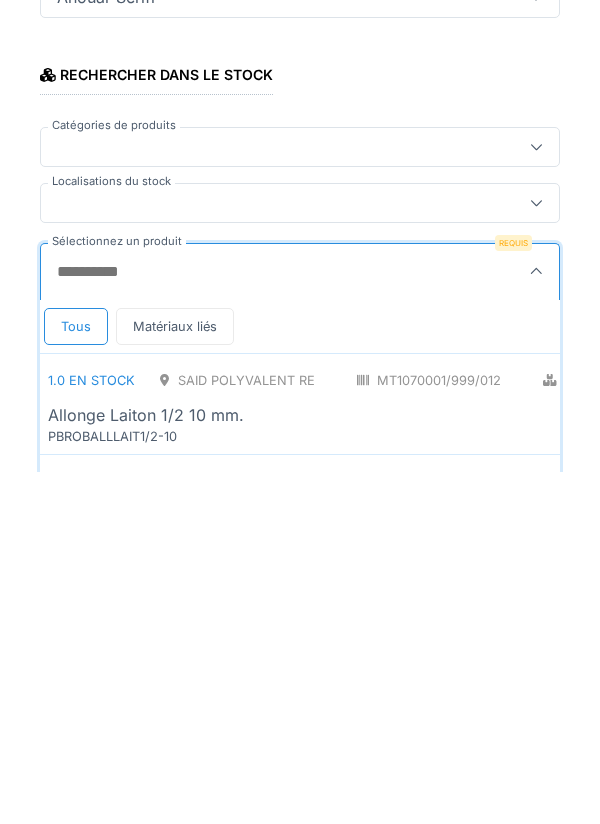 click at bounding box center [300, 555] 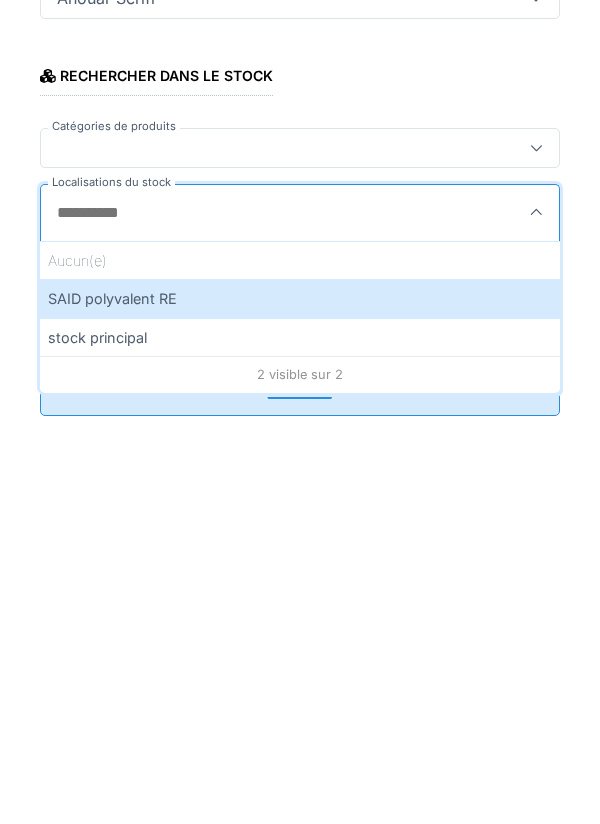 type on "*" 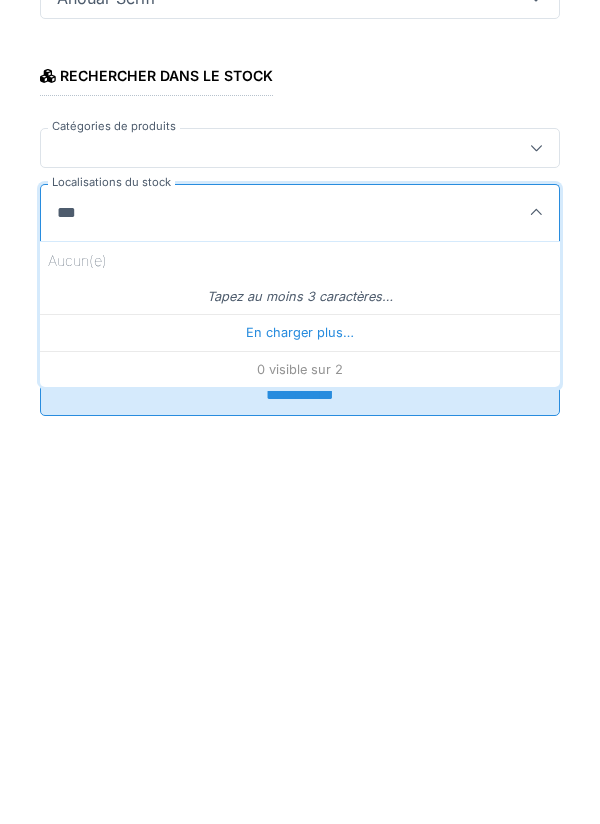 type on "****" 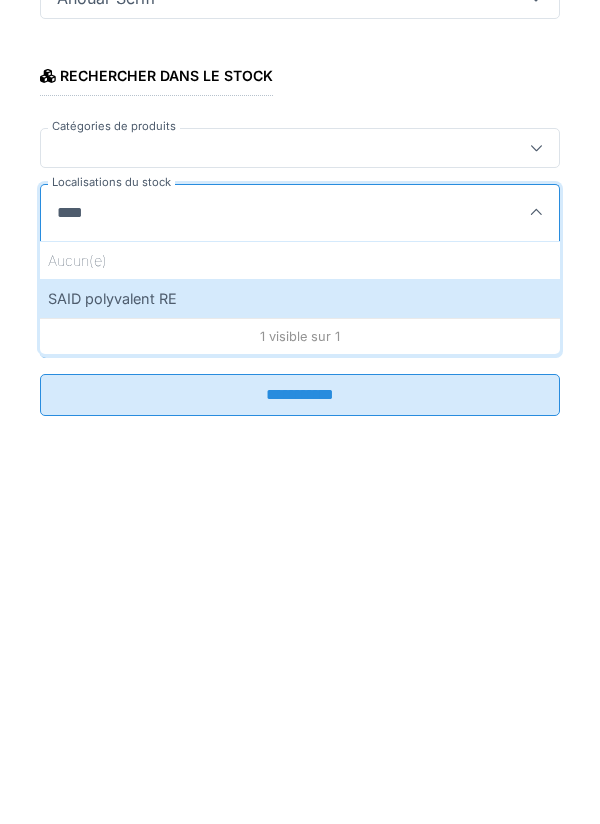 click on "SAID polyvalent RE" at bounding box center (300, 649) 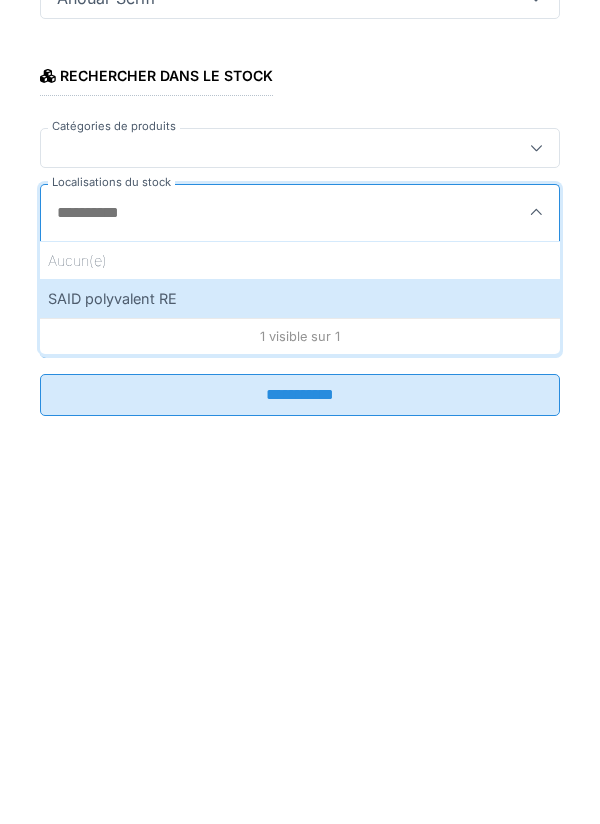 type on "***" 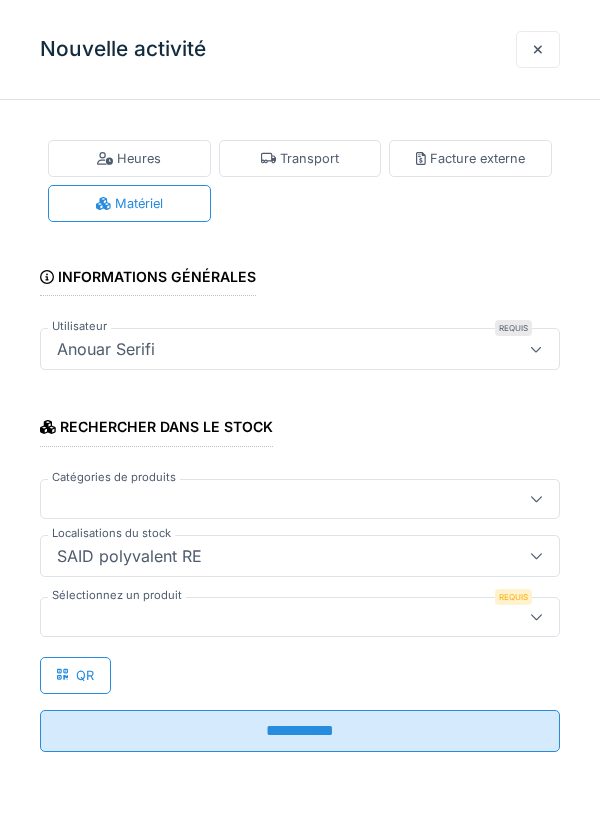 click at bounding box center (300, 617) 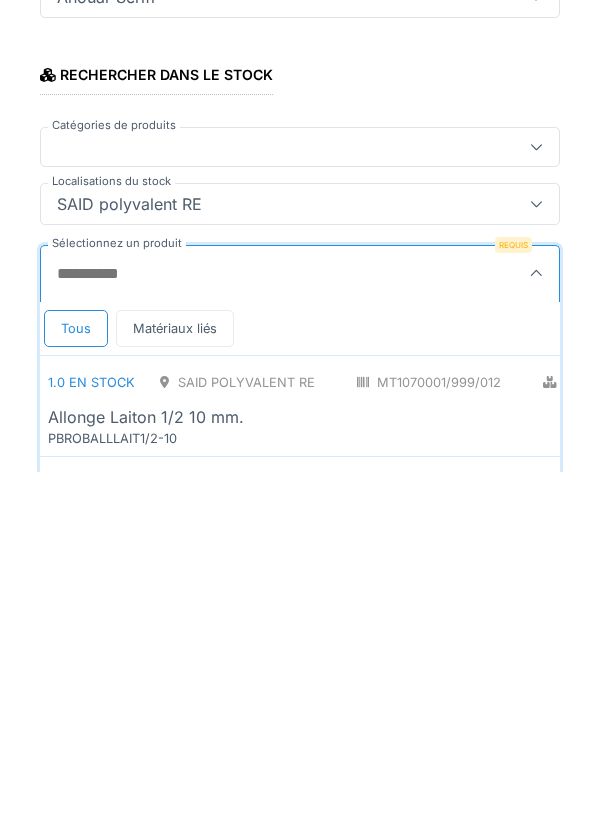 scroll, scrollTop: 1, scrollLeft: 0, axis: vertical 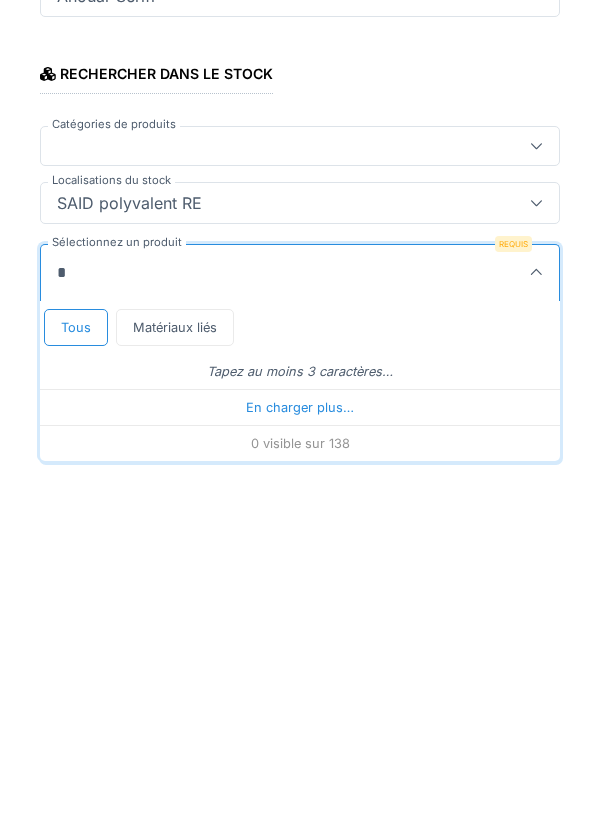 type on "**" 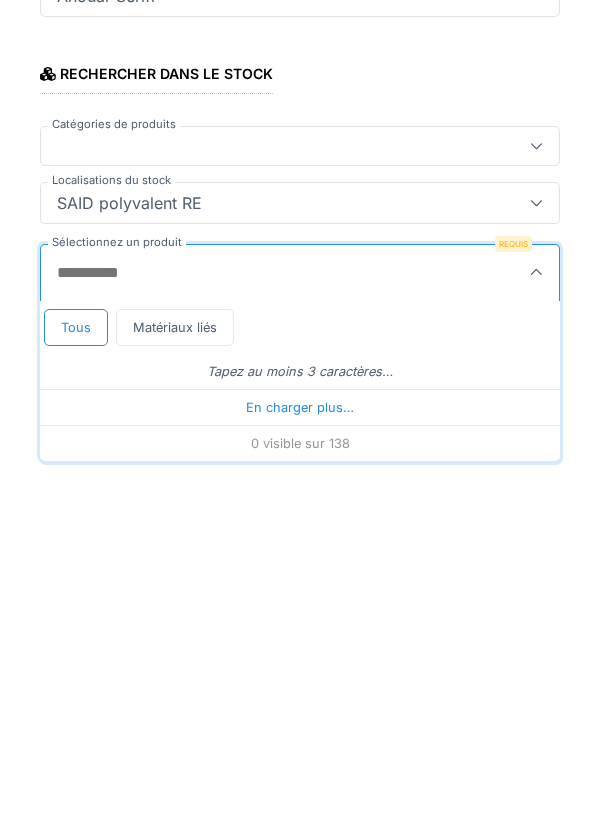 type on "**" 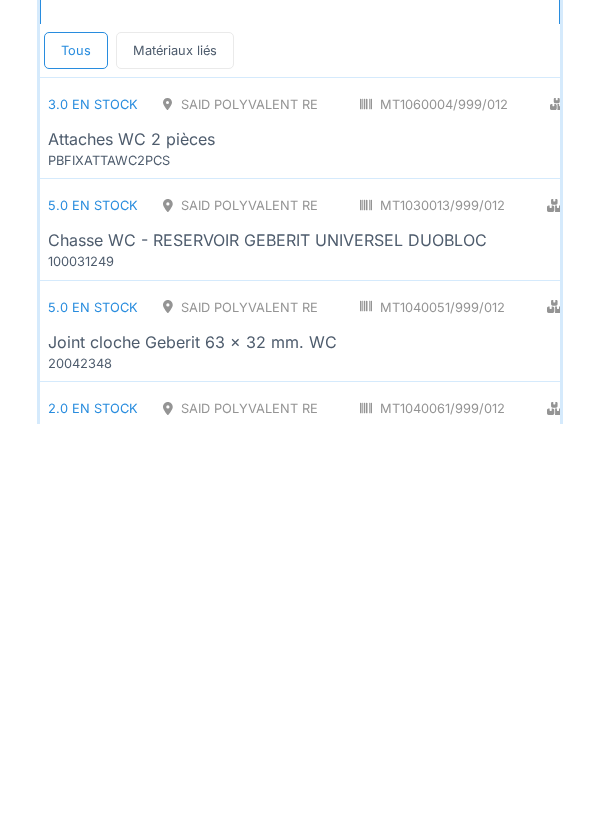 scroll, scrollTop: 234, scrollLeft: 0, axis: vertical 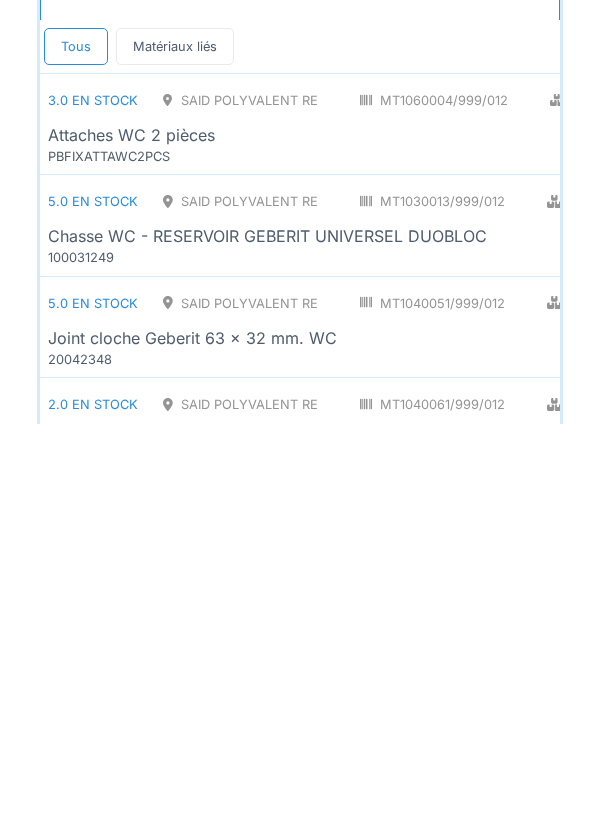 click on "5.0 en stock SAID polyvalent RE MT1030013/999/012 Plomberie - Appareils sanitaires PCE Chasse WC - RESERVOIR GEBERIT UNIVERSEL DUOBLOC 100031249" at bounding box center (476, 625) 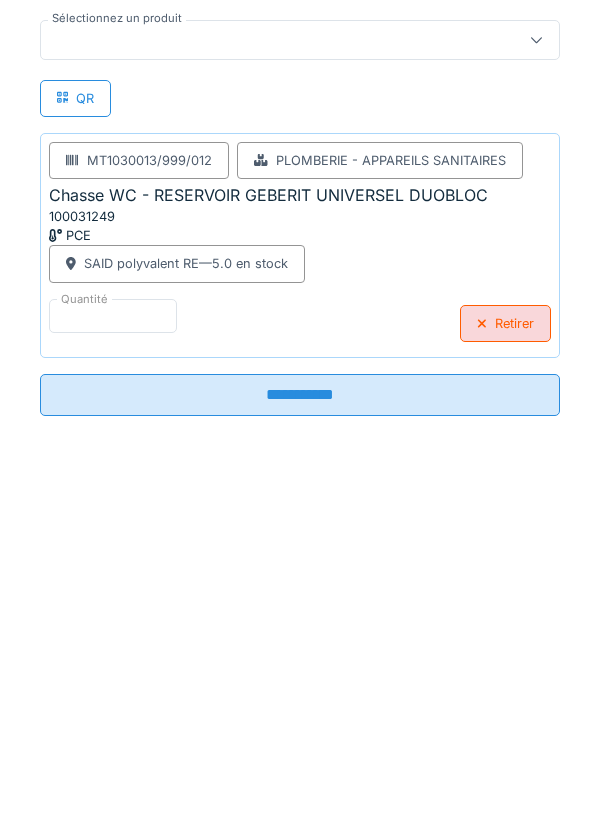 scroll, scrollTop: 225, scrollLeft: 0, axis: vertical 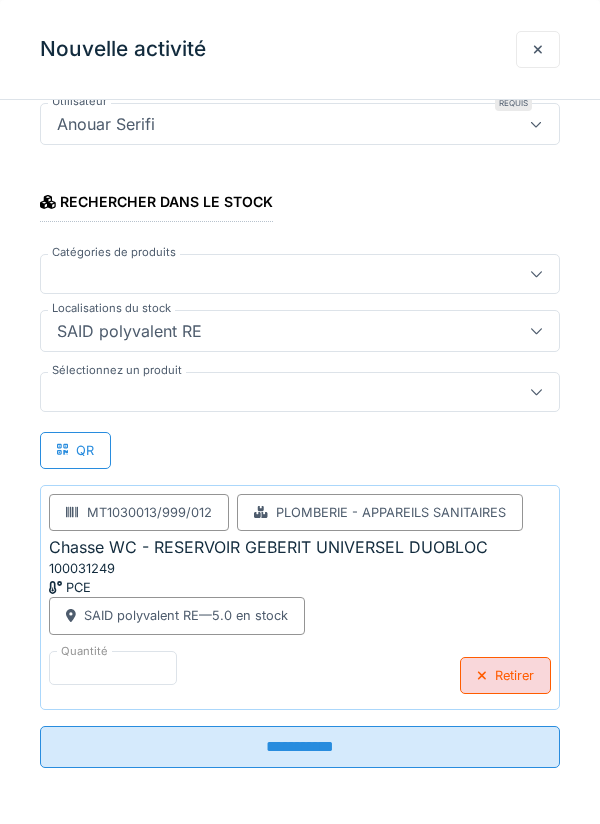 click at bounding box center [300, 392] 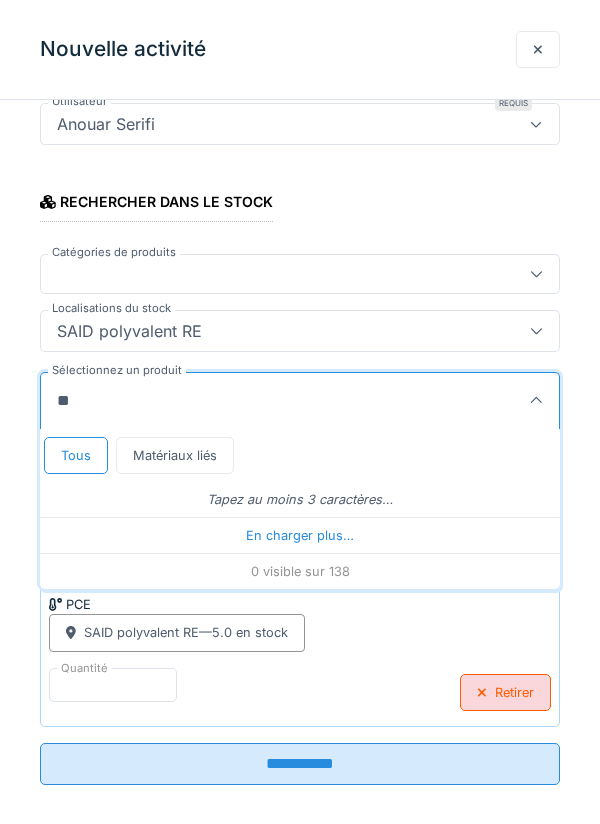 click on "**" at bounding box center (262, 401) 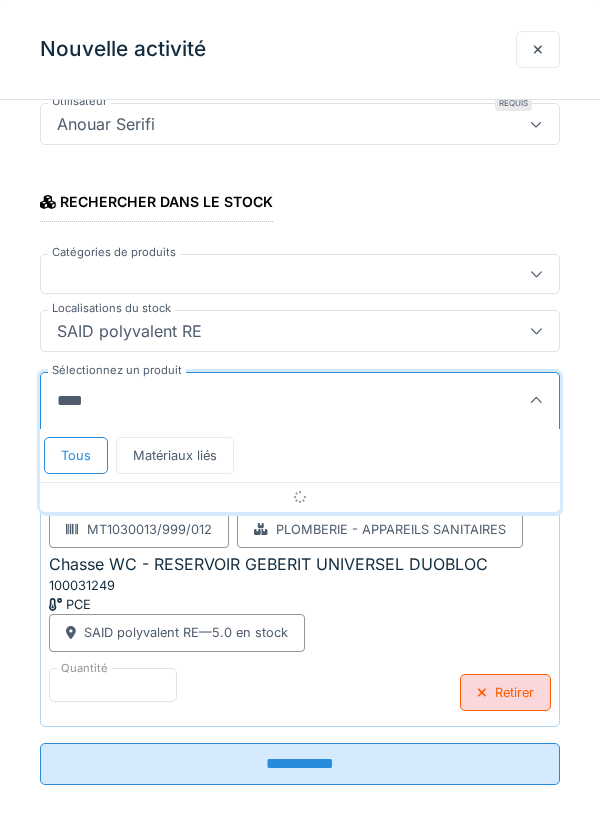 type on "*****" 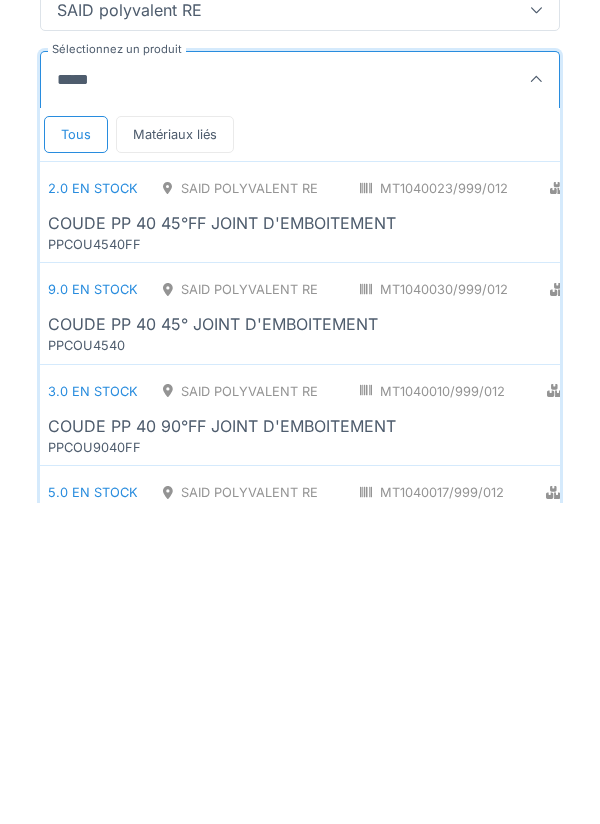 click on "COUDE PP 40 45°FF JOINT D'EMBOITEMENT" at bounding box center [480, 544] 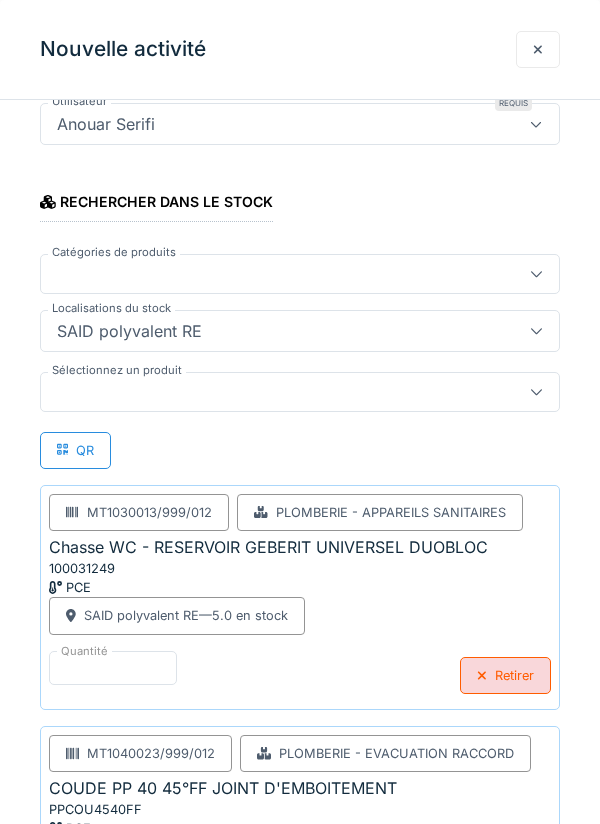 click at bounding box center [300, 392] 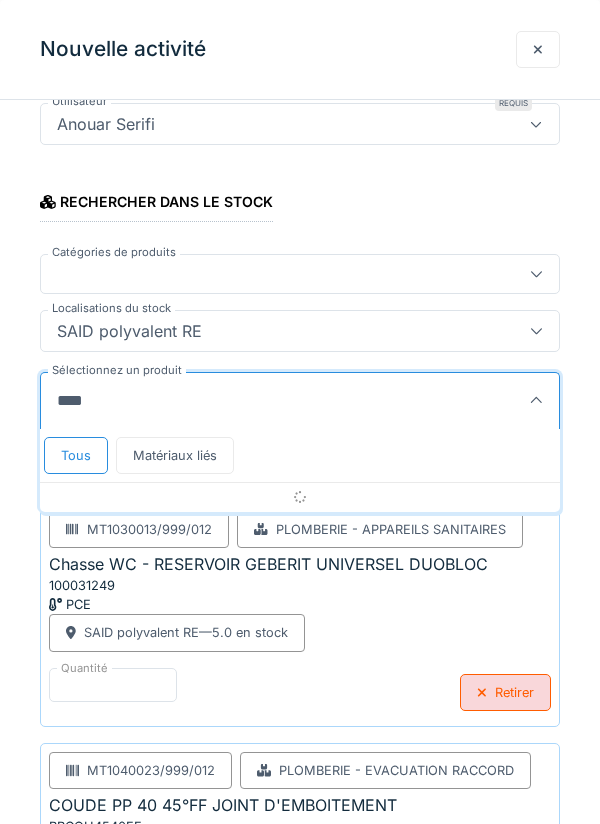 type on "*****" 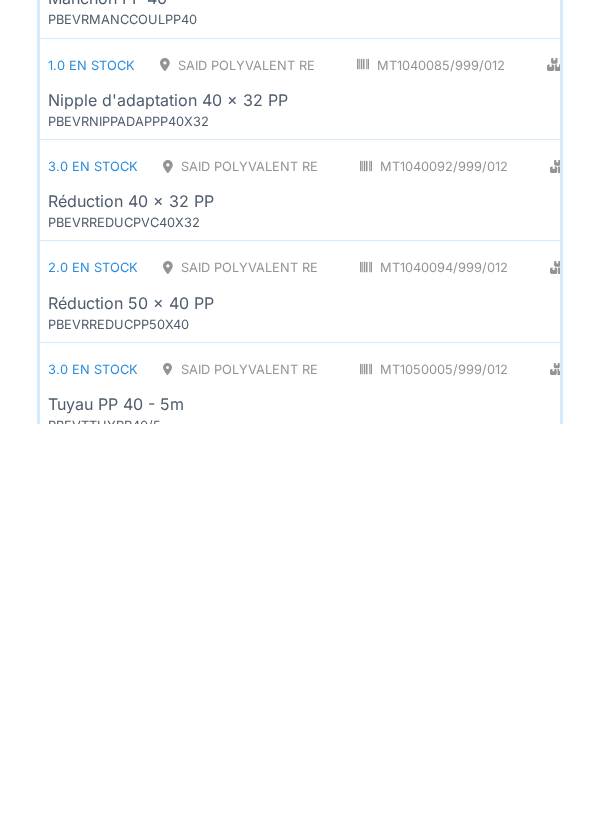 scroll, scrollTop: 831, scrollLeft: 0, axis: vertical 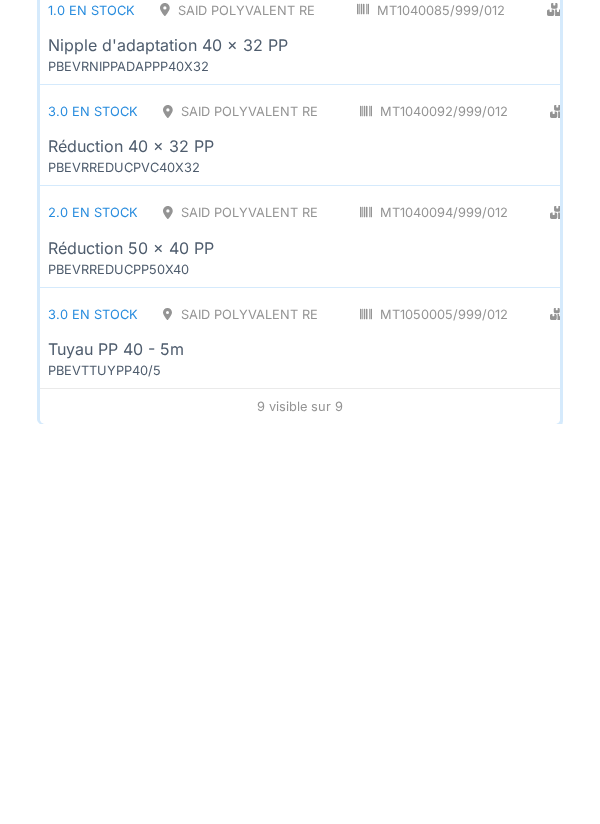 click on "Tuyau PP 40 - 5m" at bounding box center (360, 749) 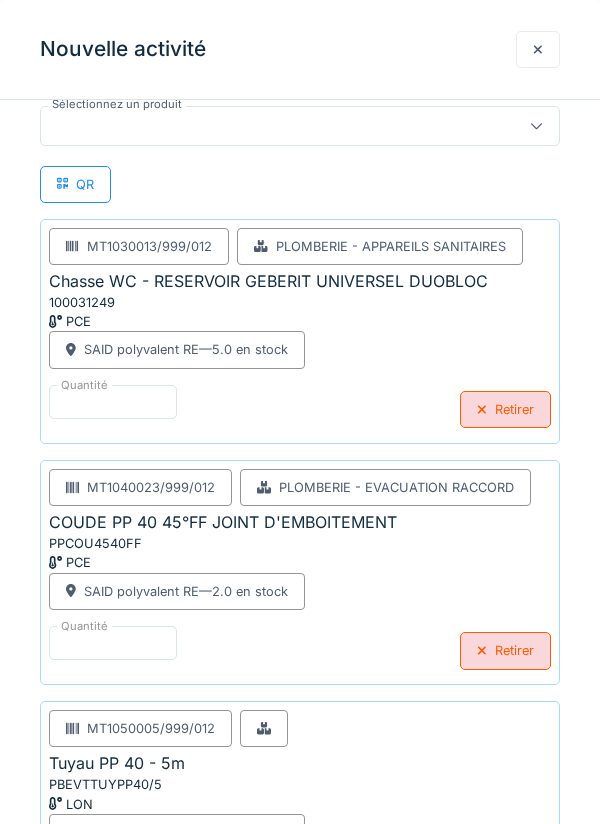 scroll, scrollTop: 611, scrollLeft: 0, axis: vertical 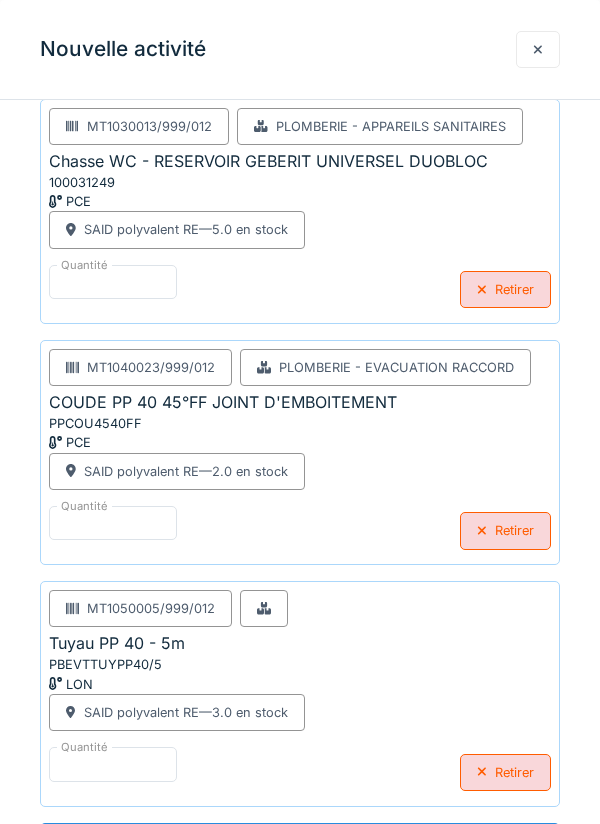 click on "**********" at bounding box center (300, 844) 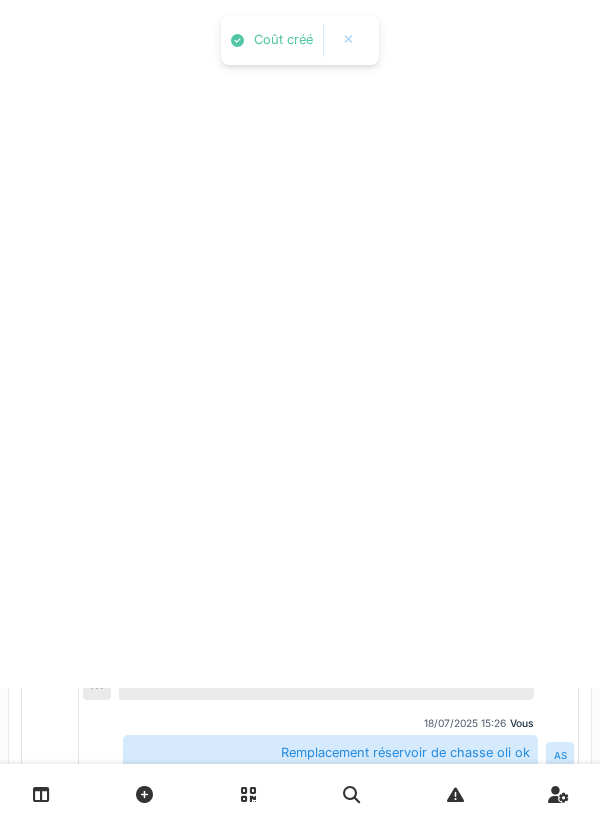 scroll, scrollTop: 0, scrollLeft: 0, axis: both 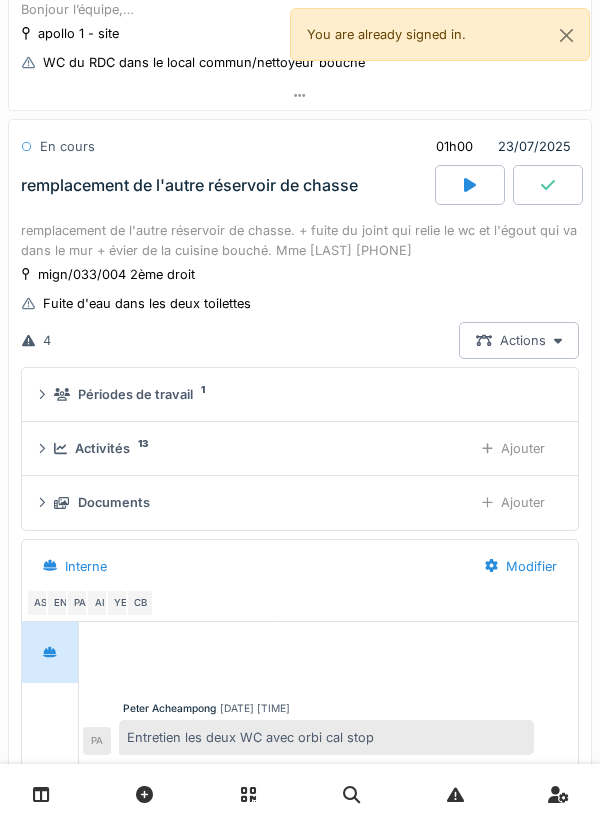 click on "Ajouter" at bounding box center (513, 502) 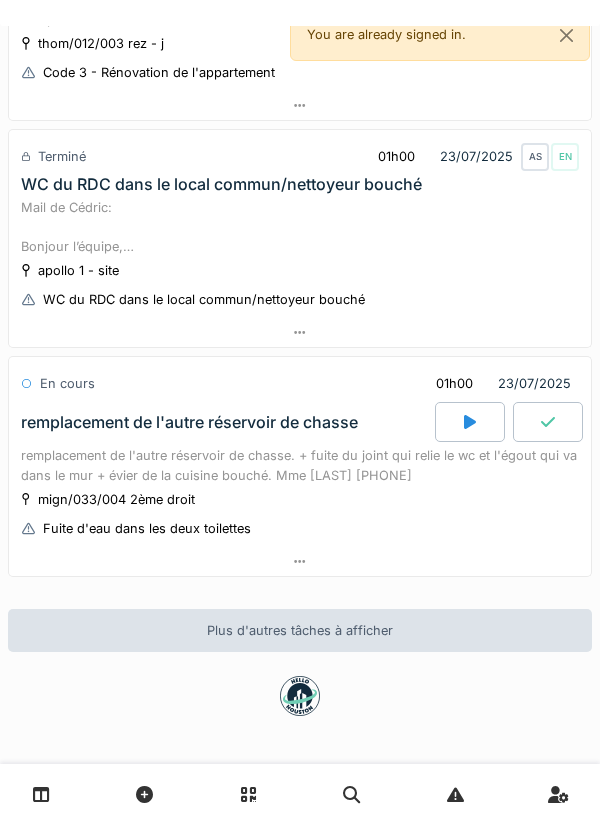 scroll, scrollTop: 280, scrollLeft: 0, axis: vertical 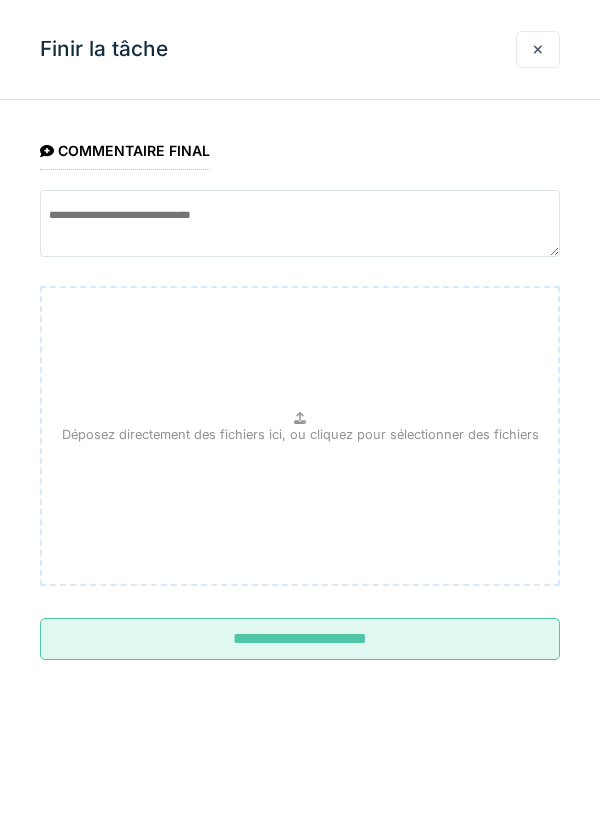 click on "**********" at bounding box center (300, 639) 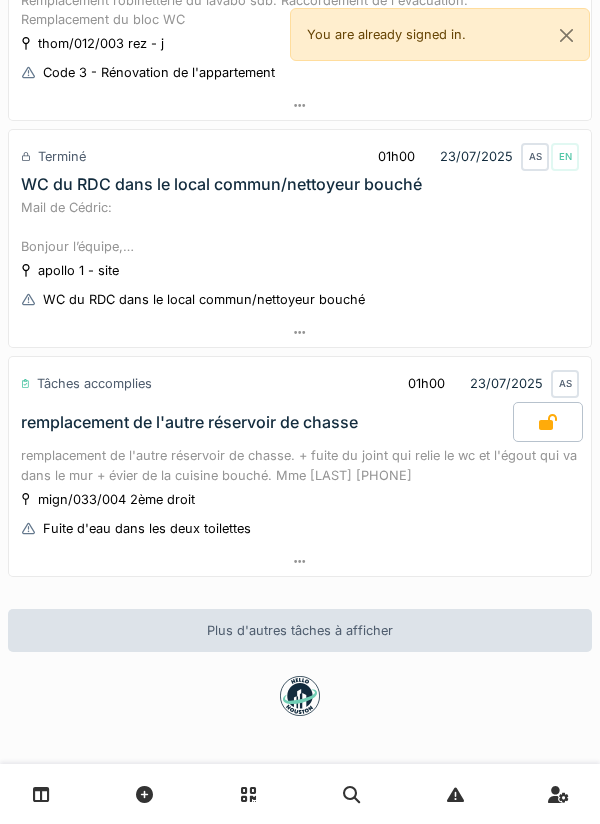 scroll, scrollTop: 0, scrollLeft: 0, axis: both 